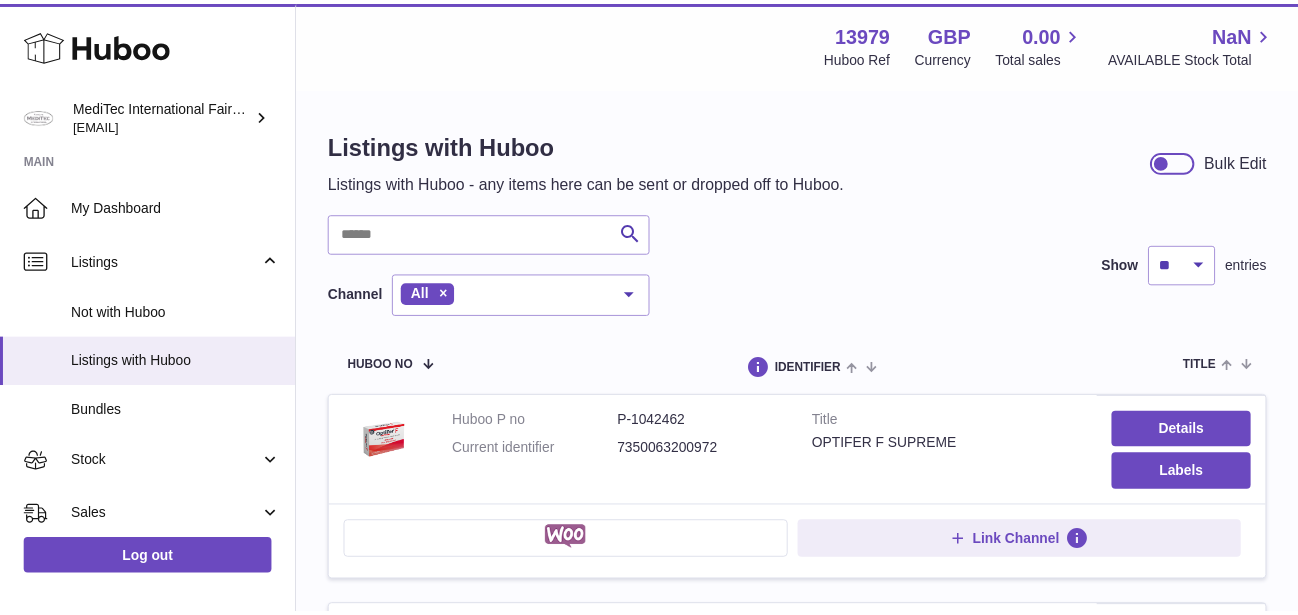 scroll, scrollTop: 0, scrollLeft: 0, axis: both 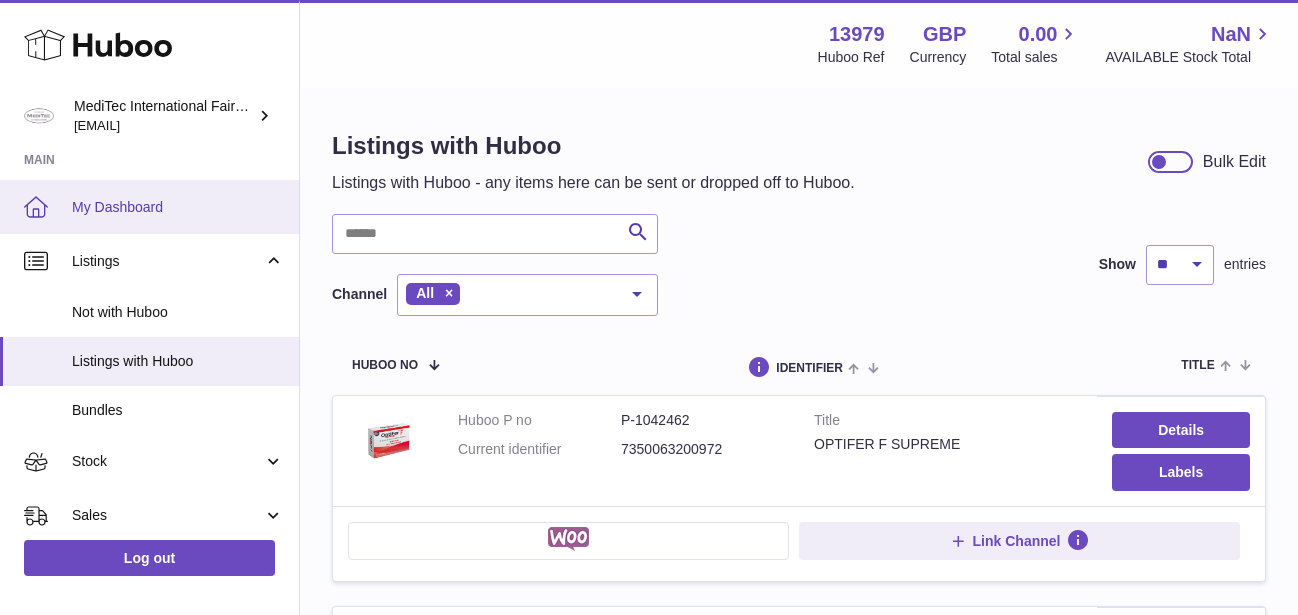 click on "My Dashboard" at bounding box center (149, 207) 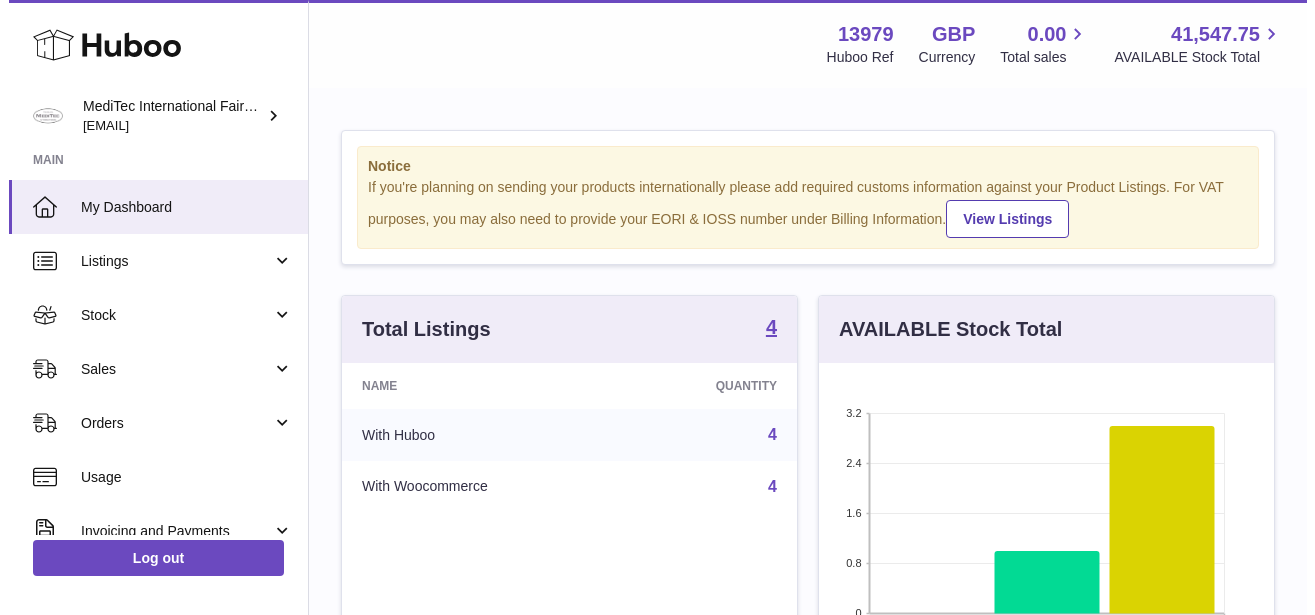 scroll, scrollTop: 0, scrollLeft: 0, axis: both 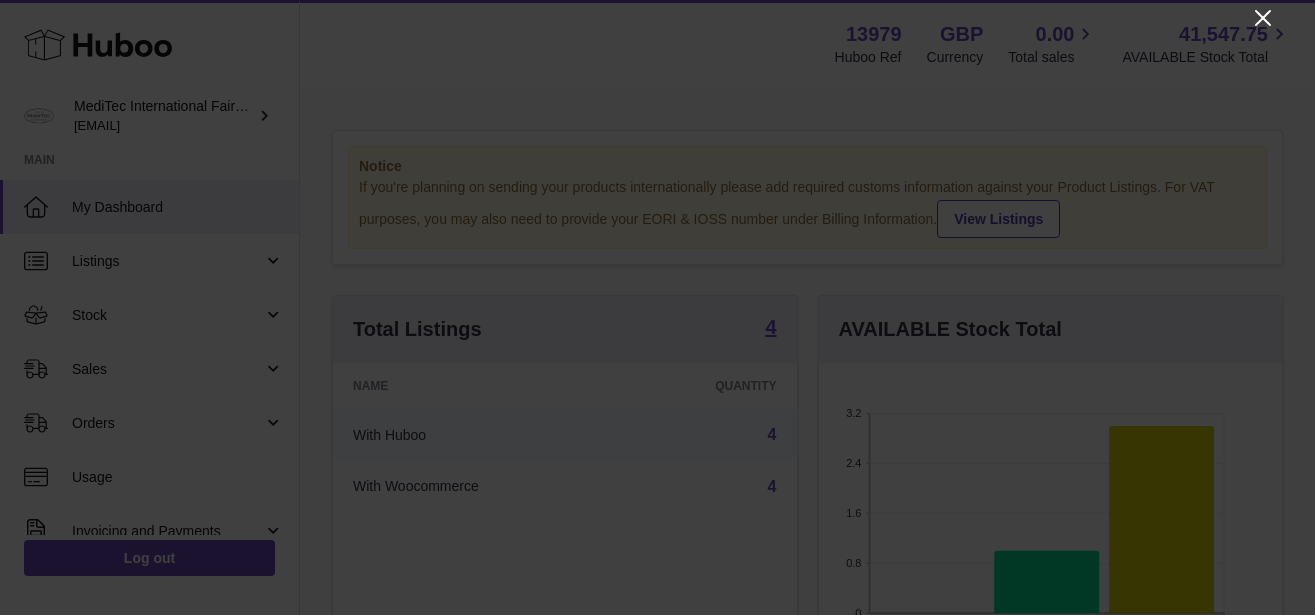 click 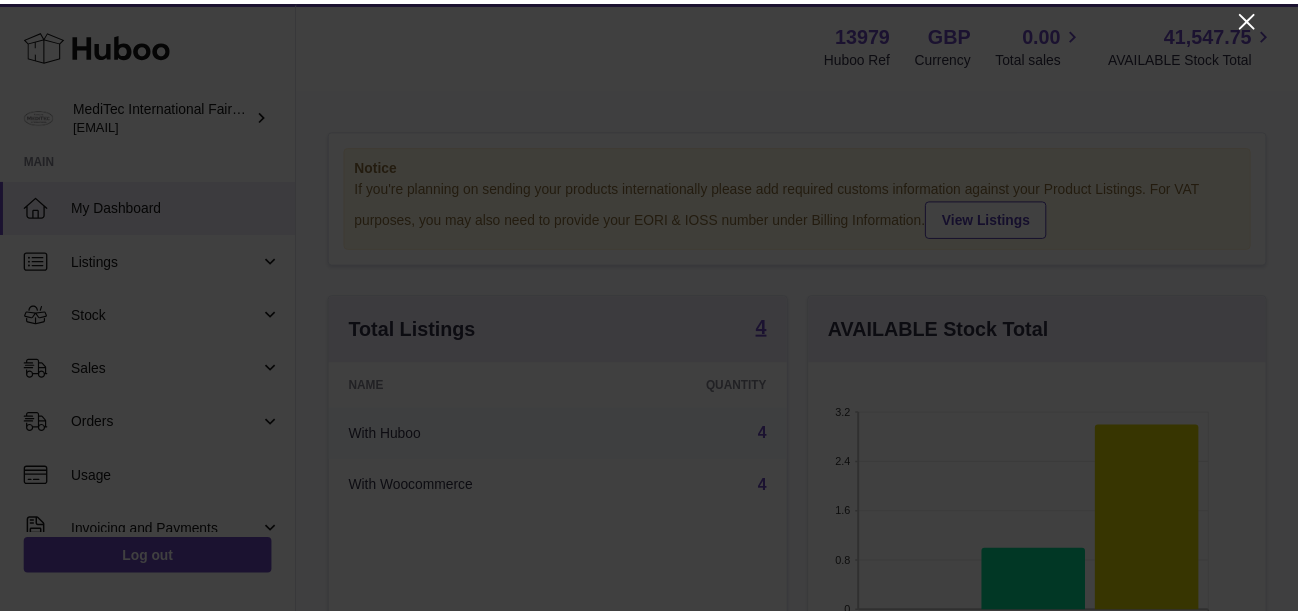 scroll, scrollTop: 312, scrollLeft: 455, axis: both 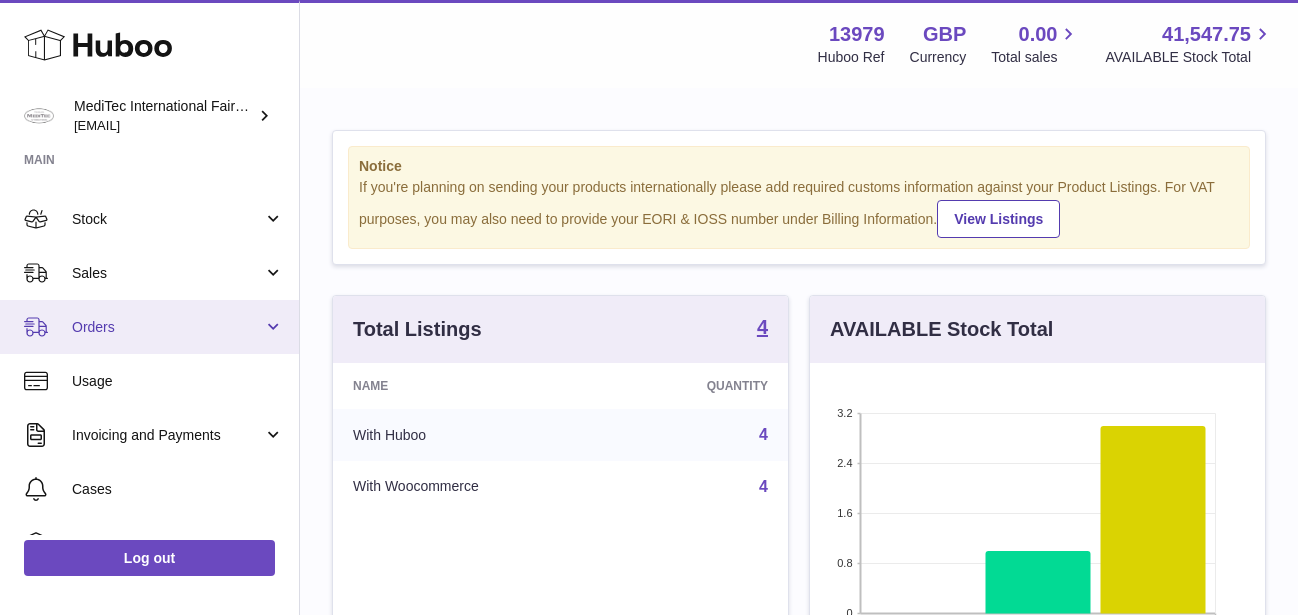 click on "Orders" at bounding box center (149, 327) 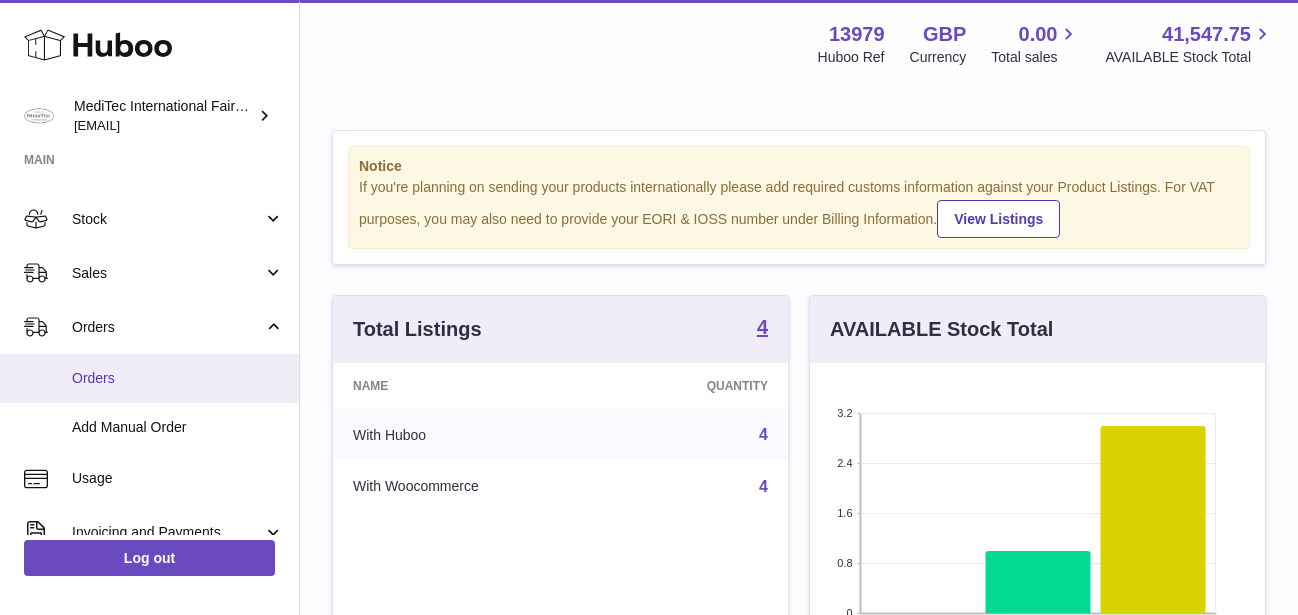 click on "Orders" at bounding box center [178, 378] 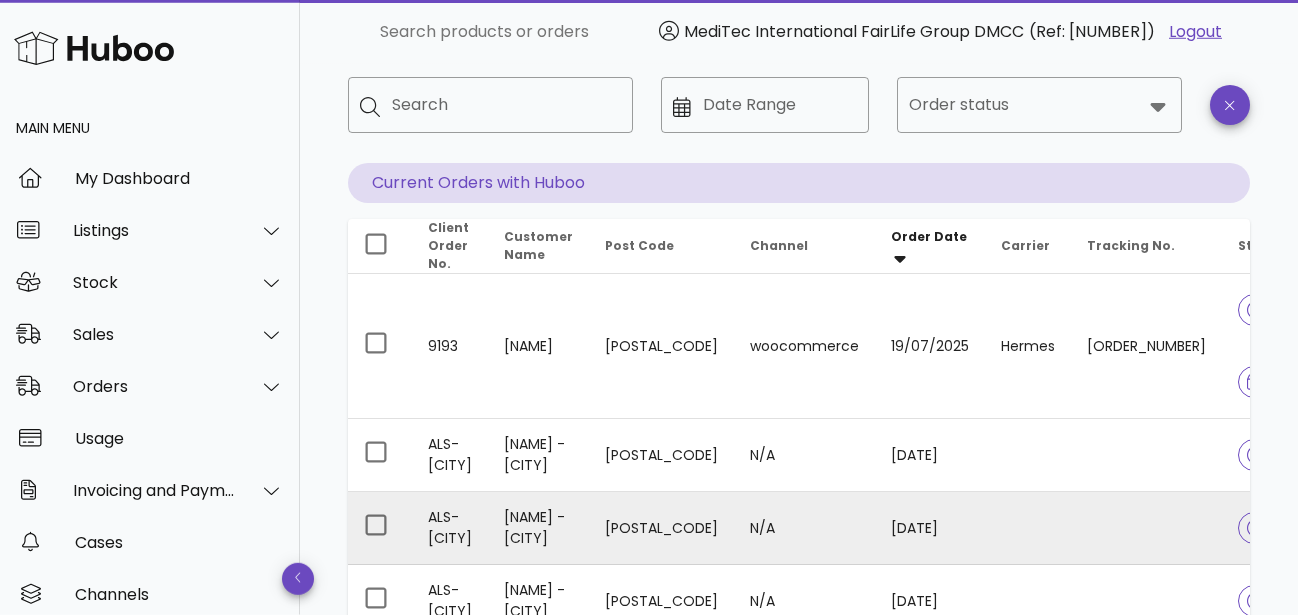 scroll, scrollTop: 102, scrollLeft: 0, axis: vertical 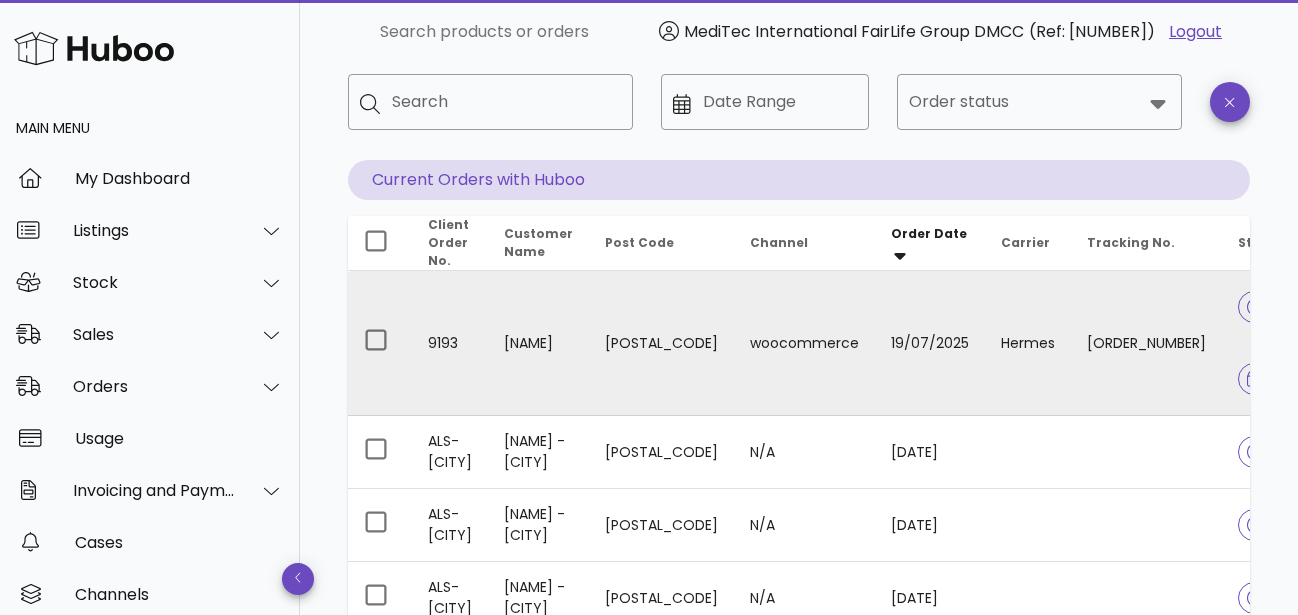 click on "woocommerce" at bounding box center [804, 343] 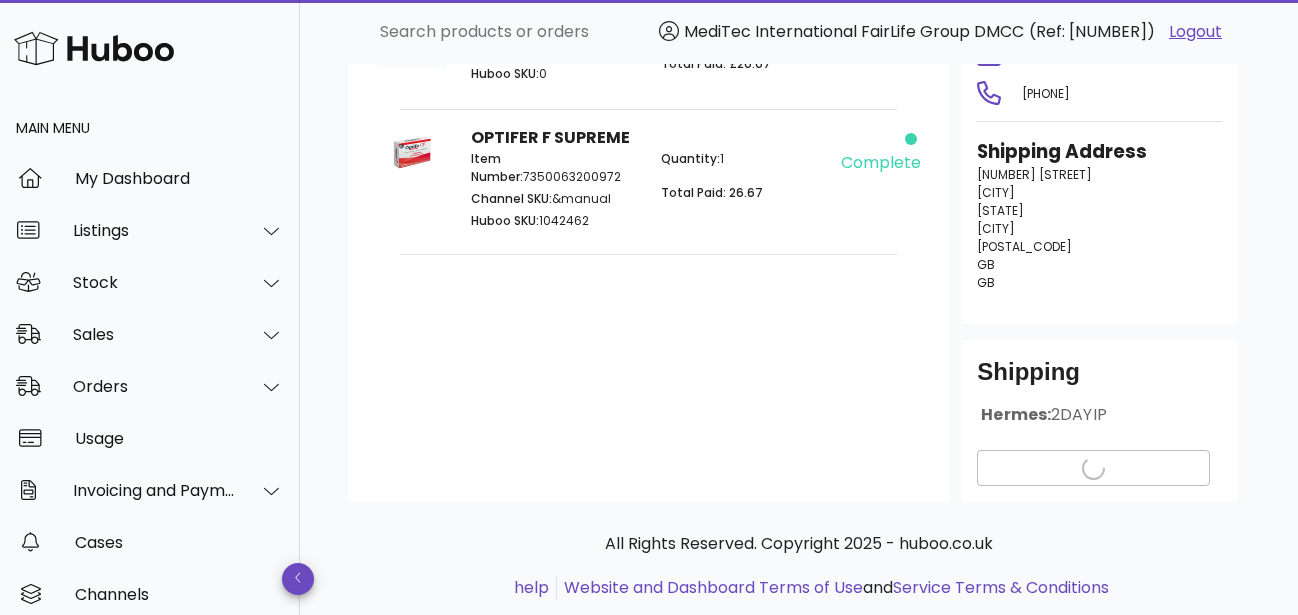 scroll, scrollTop: 288, scrollLeft: 0, axis: vertical 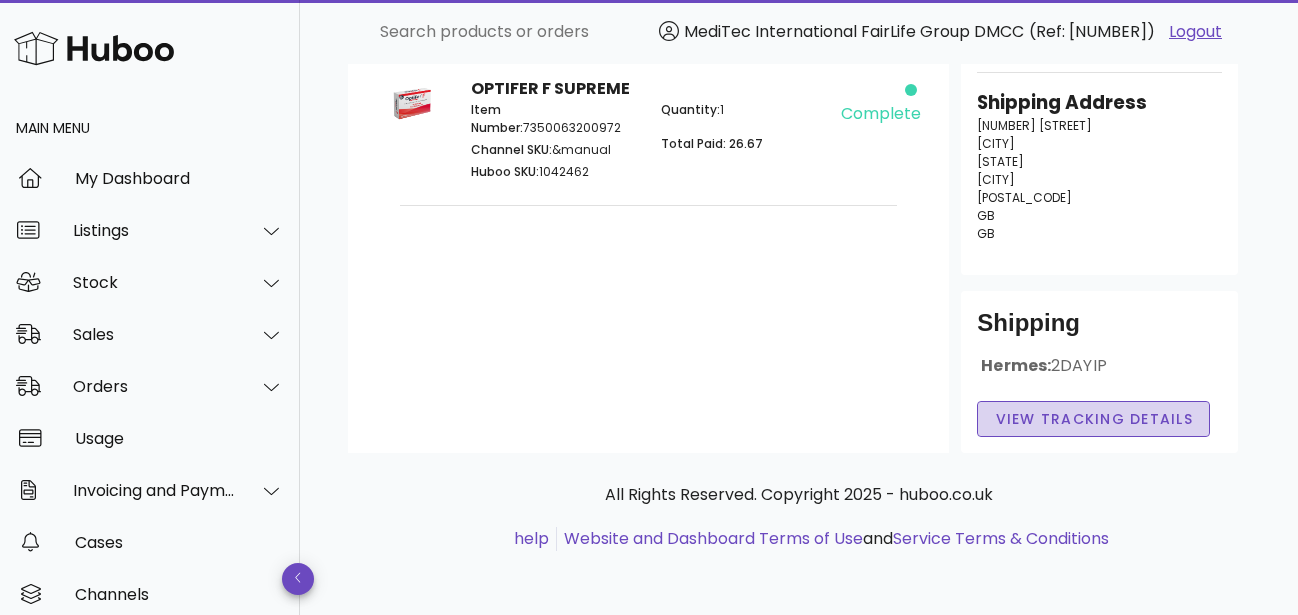 click on "View Tracking details" at bounding box center (1093, 419) 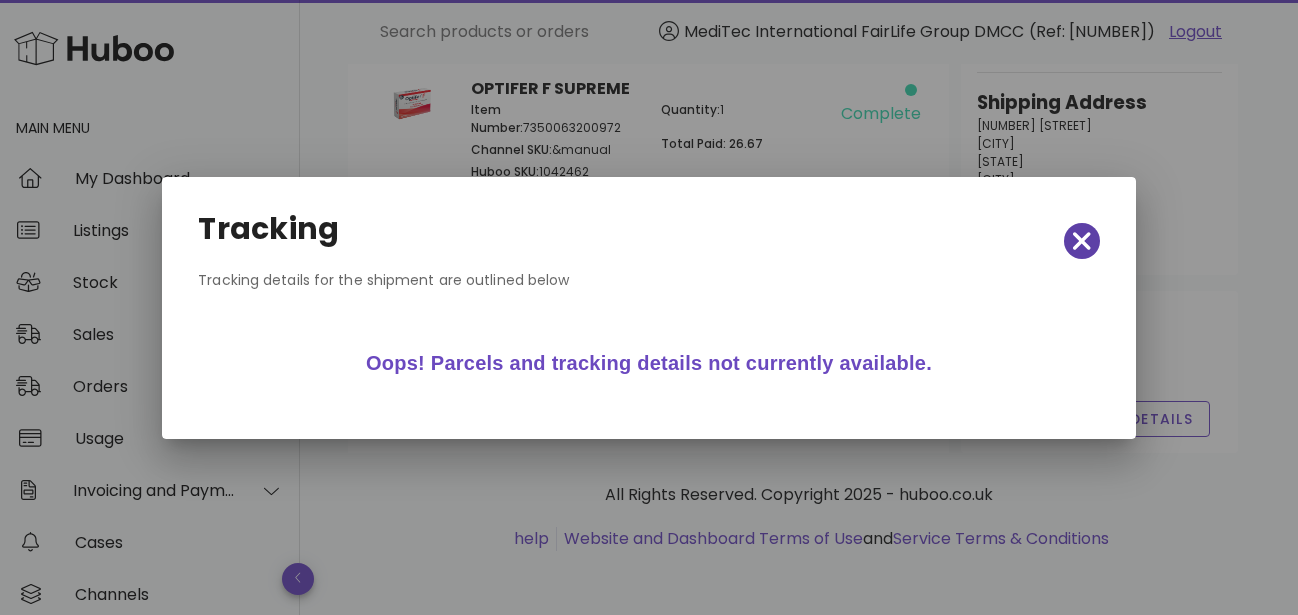 click 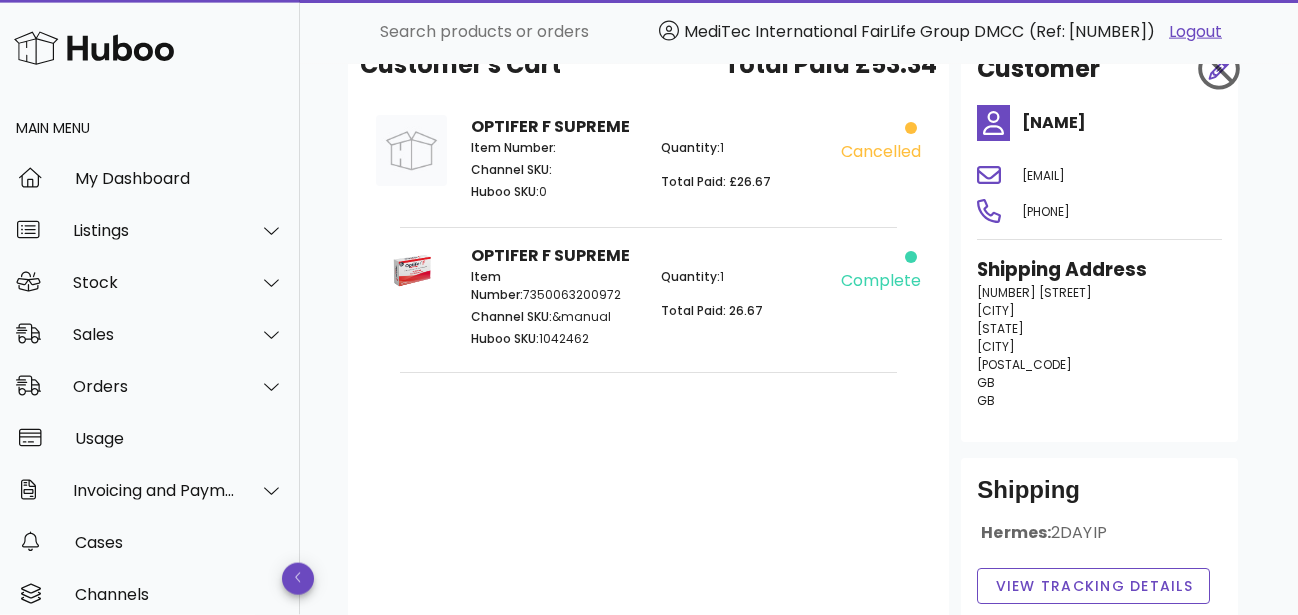 scroll, scrollTop: 0, scrollLeft: 0, axis: both 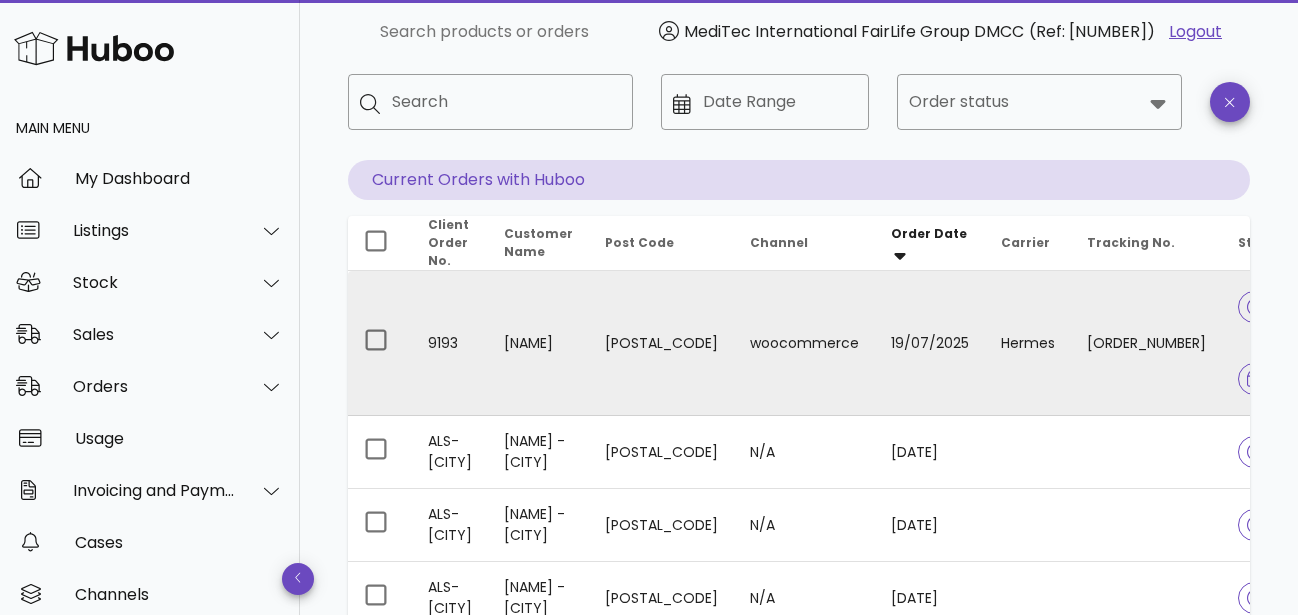 drag, startPoint x: 1161, startPoint y: 333, endPoint x: 1014, endPoint y: 320, distance: 147.57372 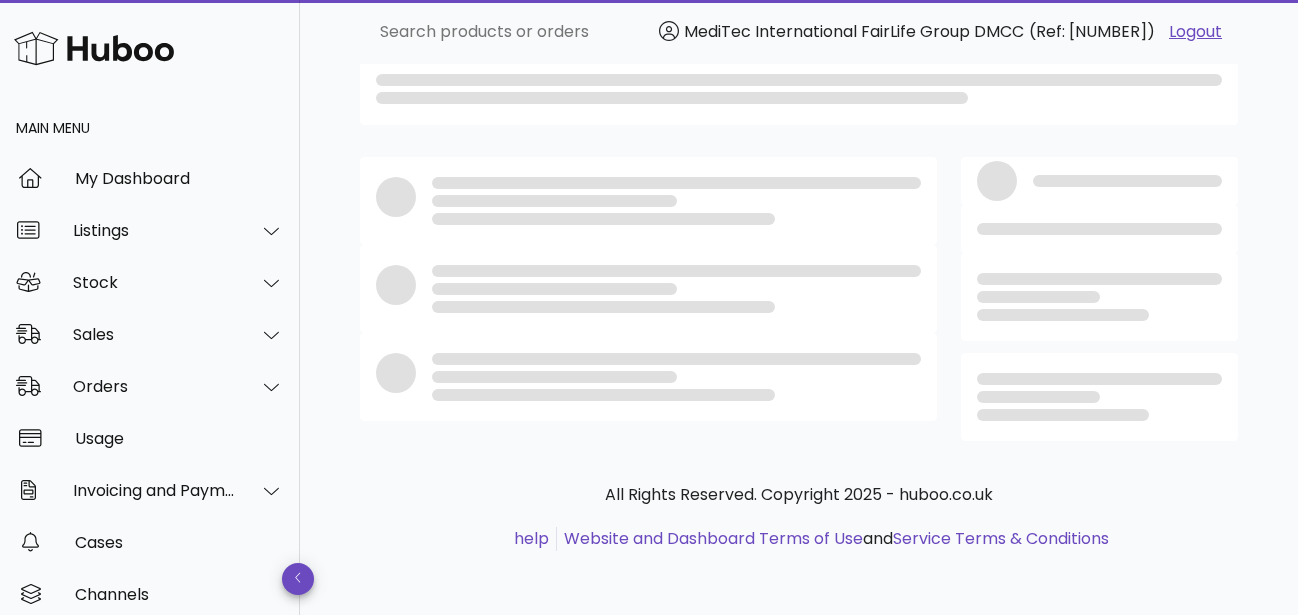 scroll, scrollTop: 35, scrollLeft: 0, axis: vertical 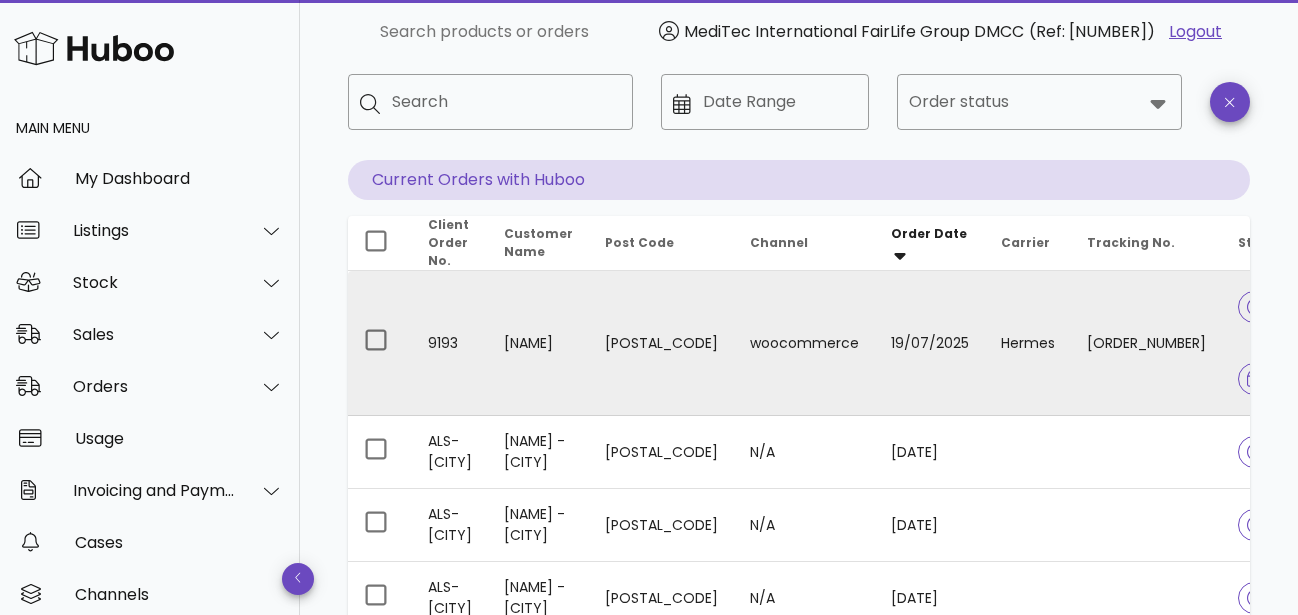 copy on "[ALPHANUMERIC_ID]" 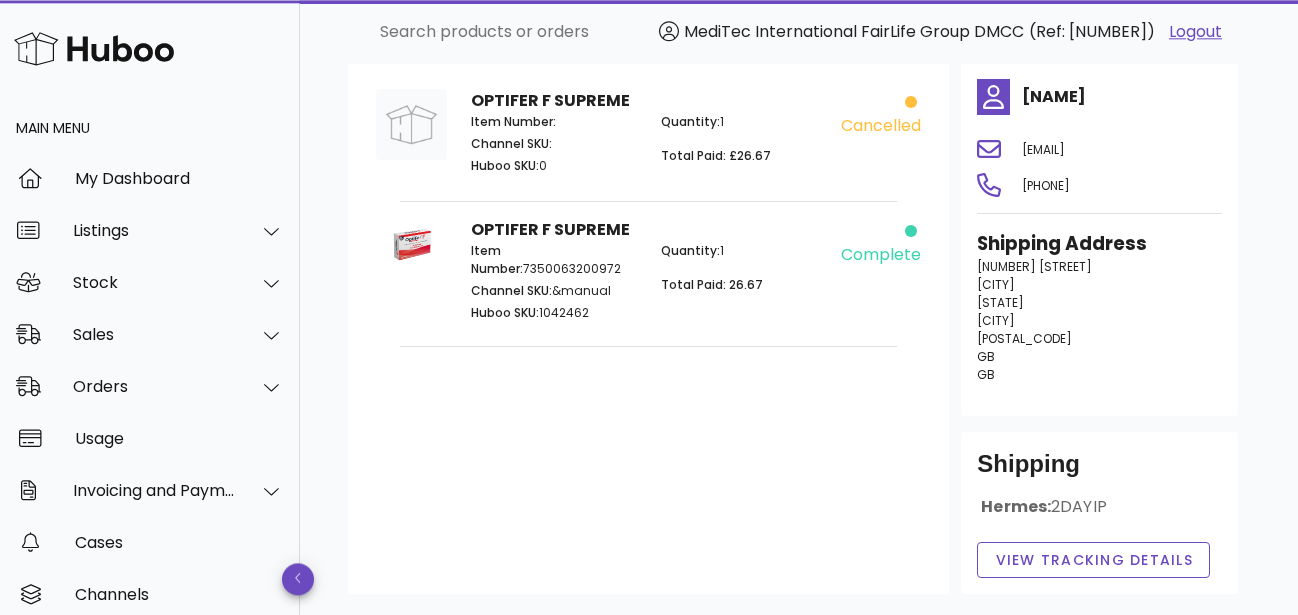 scroll, scrollTop: 239, scrollLeft: 0, axis: vertical 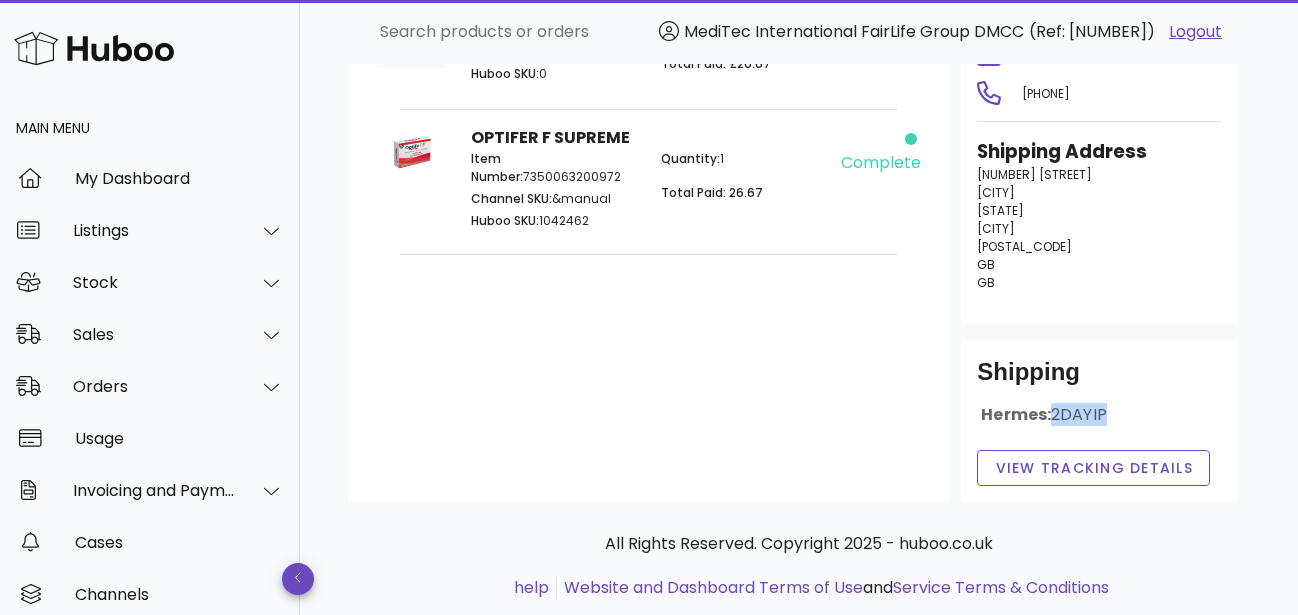 drag, startPoint x: 1111, startPoint y: 411, endPoint x: 1057, endPoint y: 413, distance: 54.037025 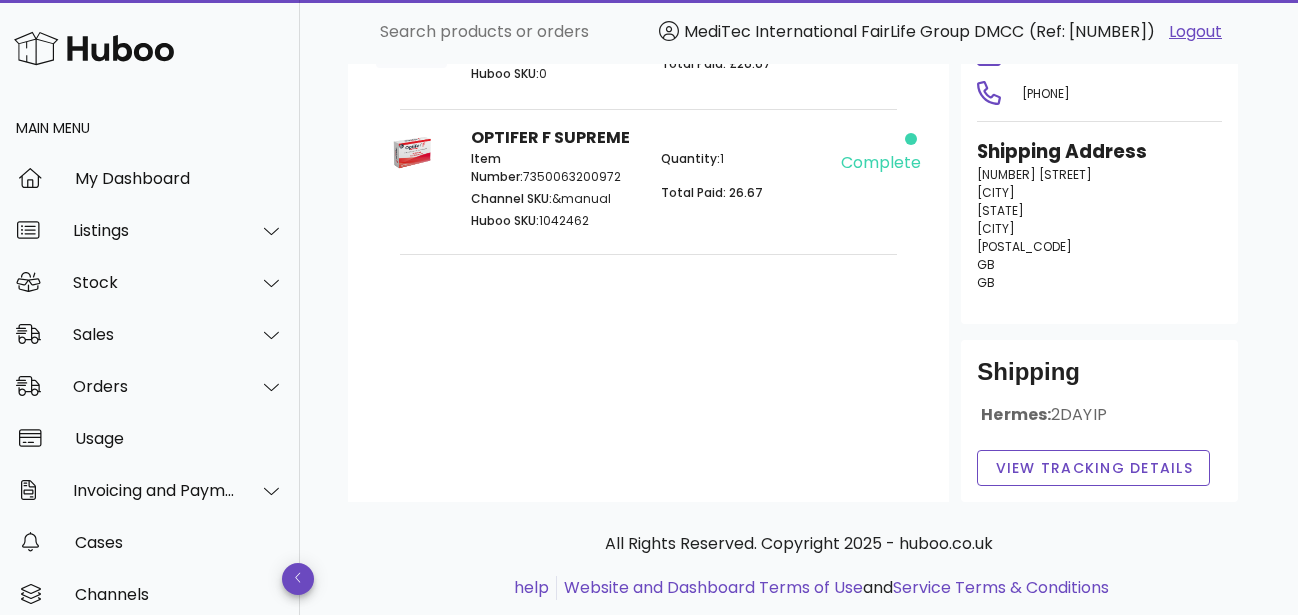 click on "Customer's Cart Total Paid £53.34 OPTIFER F SUPREME Item Number:    Channel SKU:    Huboo SKU:  0  Quantity:  1 Total Paid: £26.67  cancelled  OPTIFER F SUPREME Item Number:  7350063200972  Channel SKU:  &manual  Huboo SKU:  1042462  Quantity:  1 Total Paid: 26.67  complete" at bounding box center [648, 209] 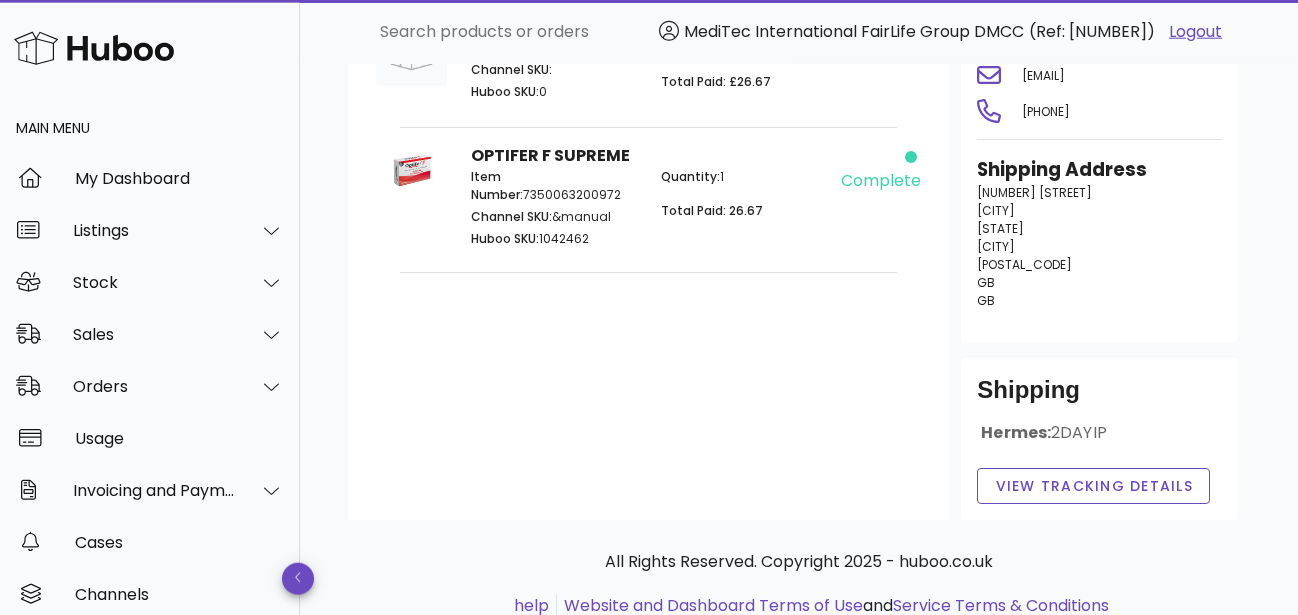 scroll, scrollTop: 239, scrollLeft: 0, axis: vertical 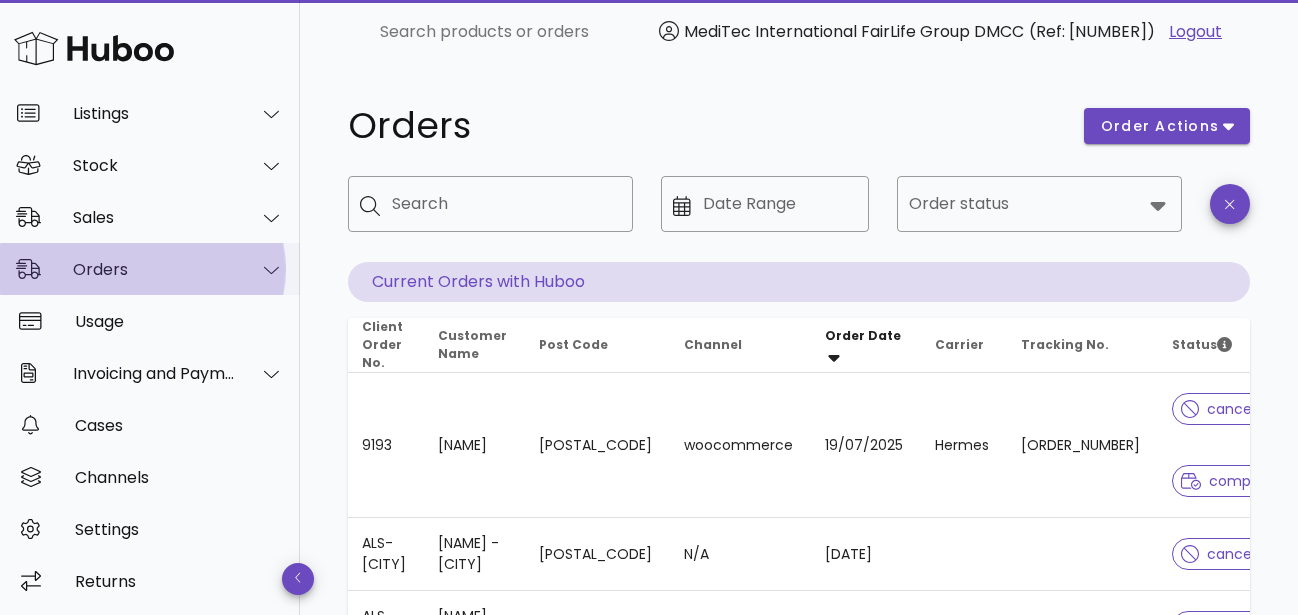 click at bounding box center (271, 270) 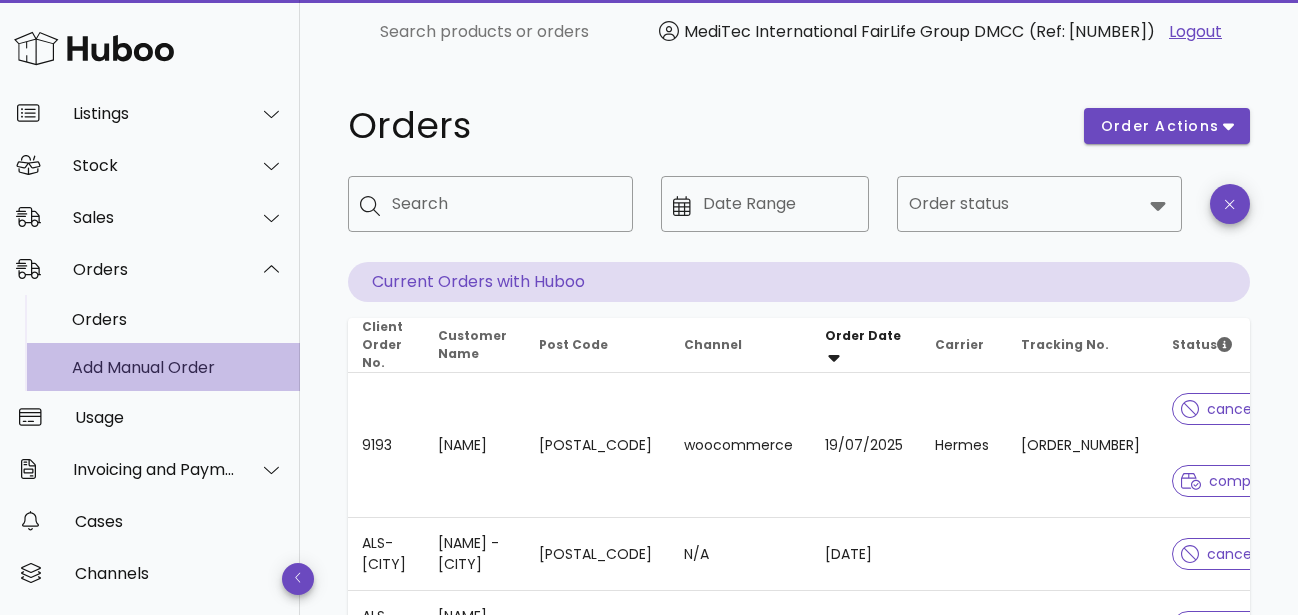 click on "Add Manual Order" at bounding box center [178, 367] 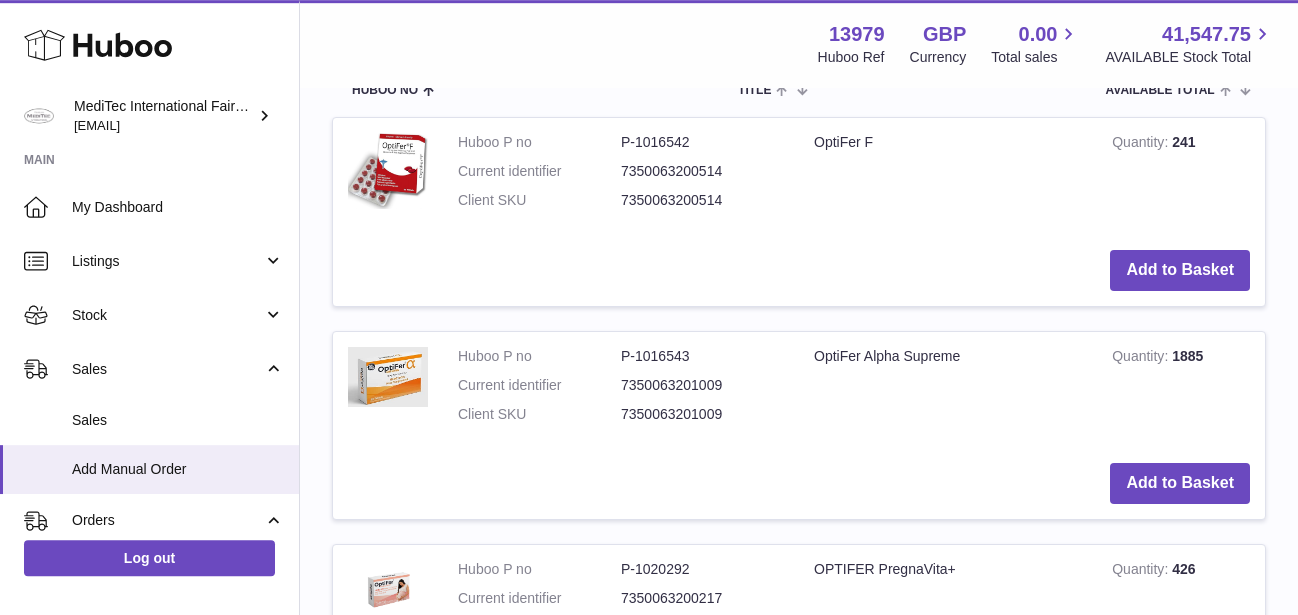 scroll, scrollTop: 612, scrollLeft: 0, axis: vertical 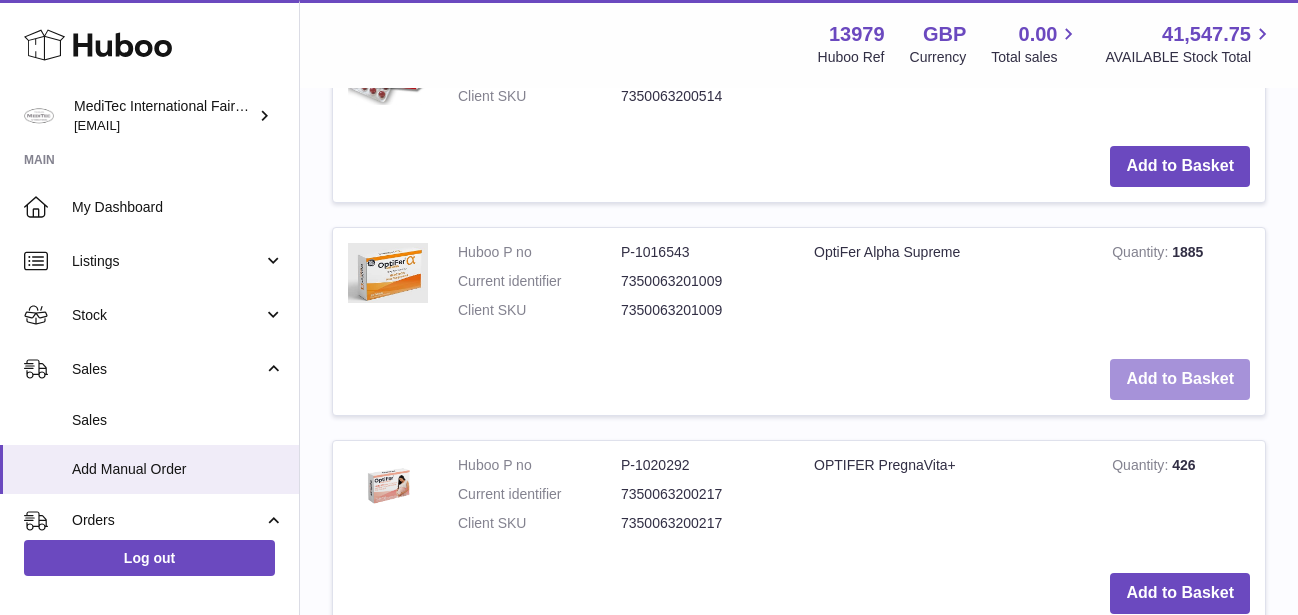 click on "Add to Basket" at bounding box center [1180, 379] 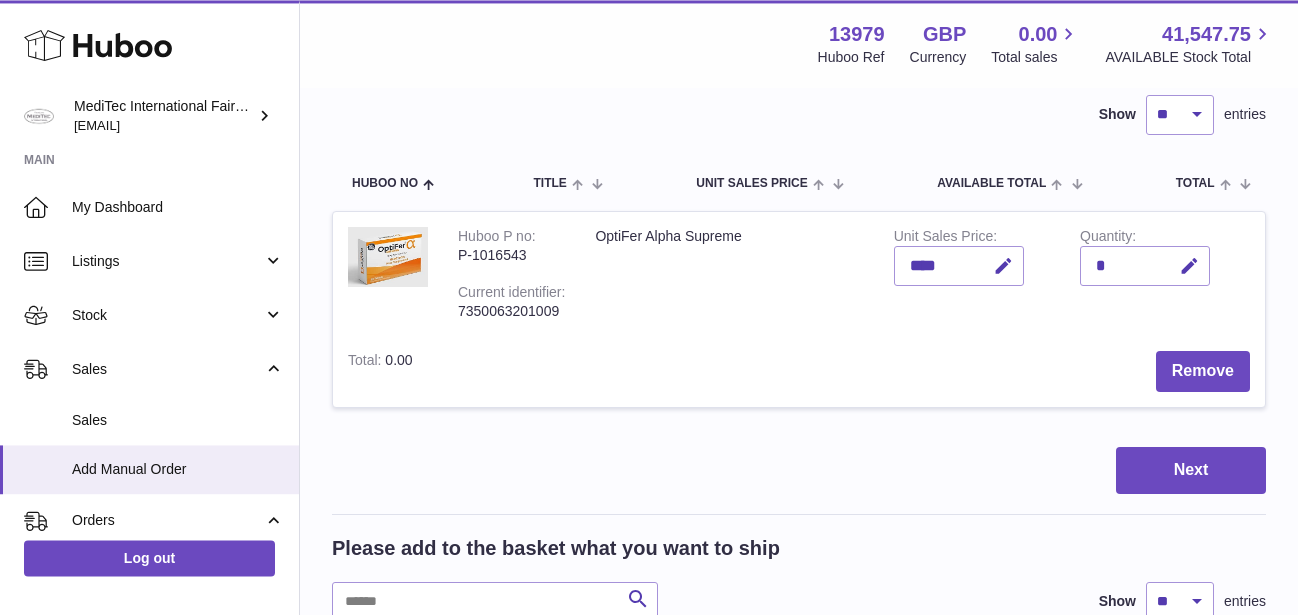 scroll, scrollTop: 119, scrollLeft: 0, axis: vertical 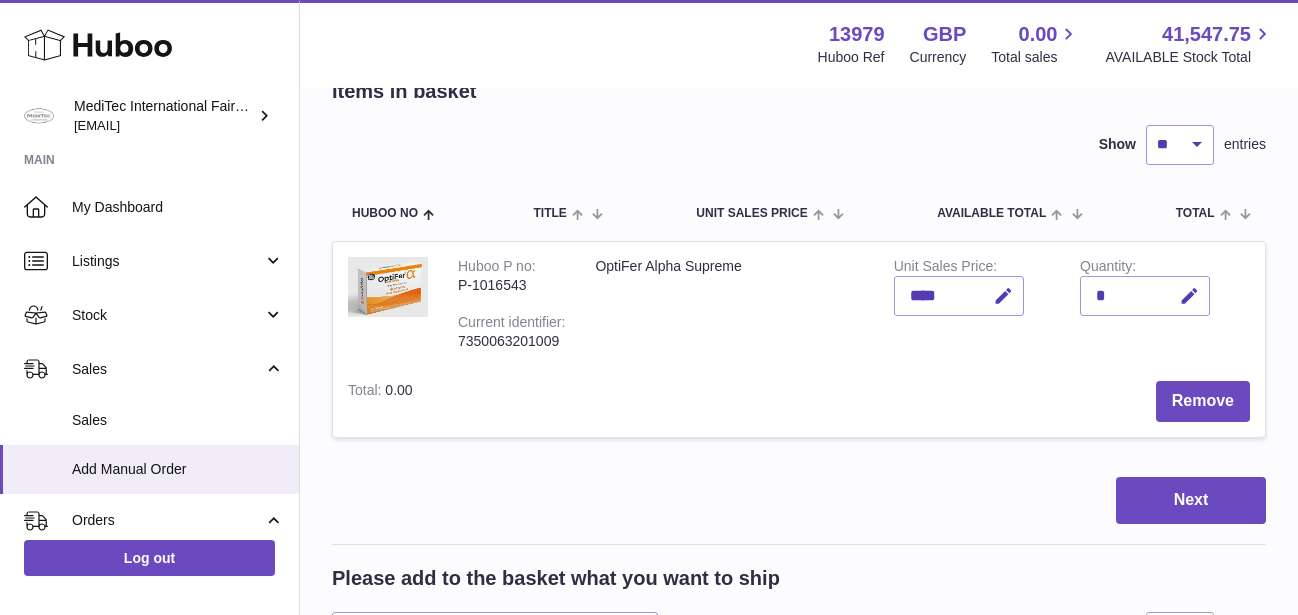 click on "*" at bounding box center [1145, 296] 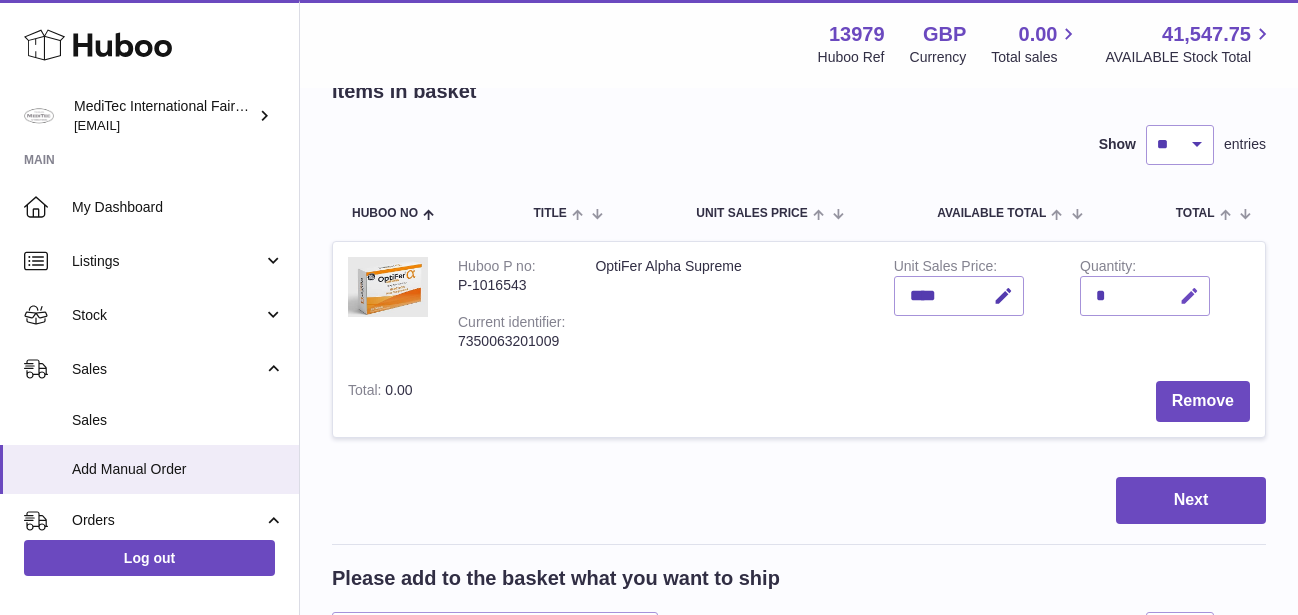 click at bounding box center [1189, 296] 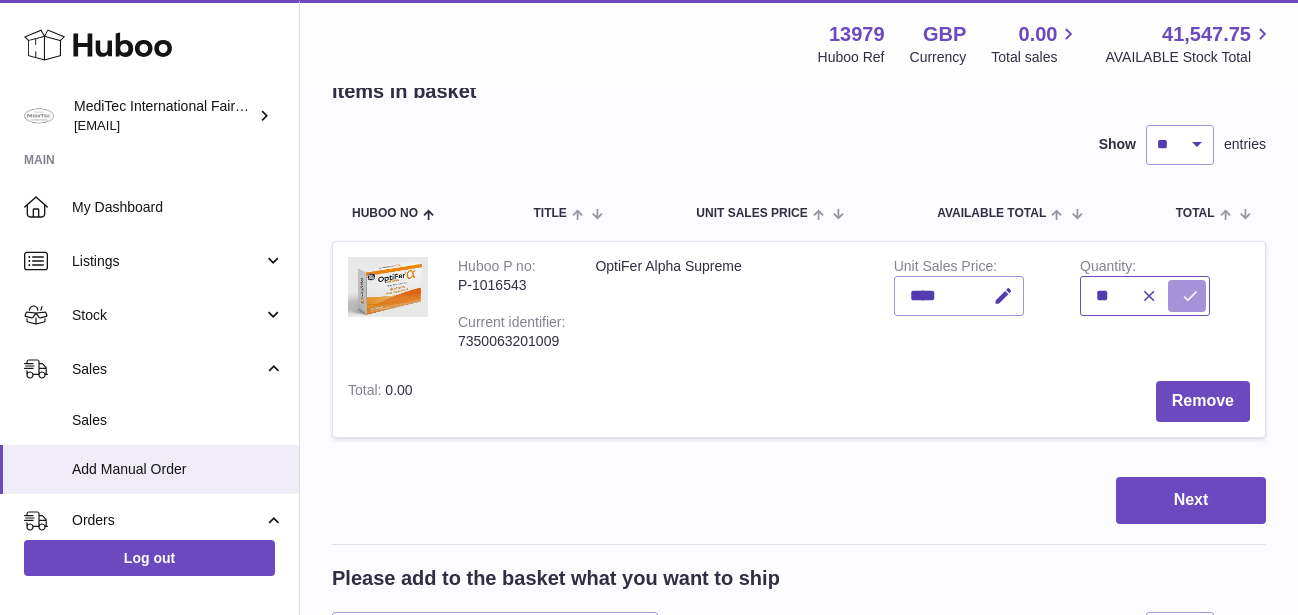 type on "**" 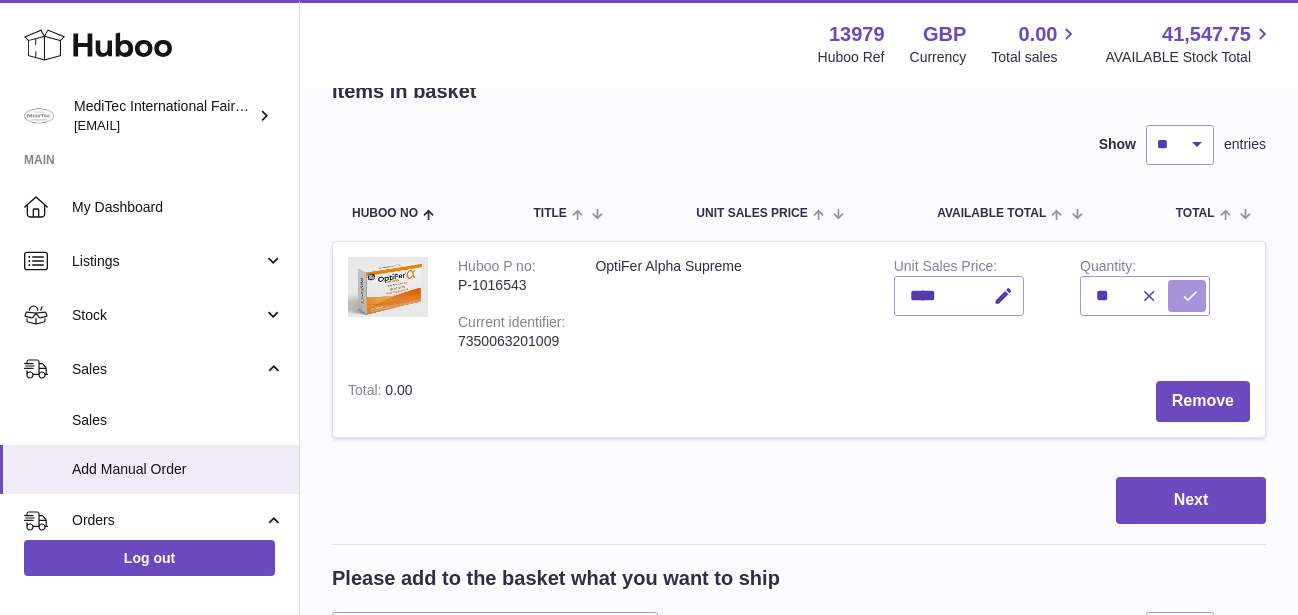 click at bounding box center [1190, 296] 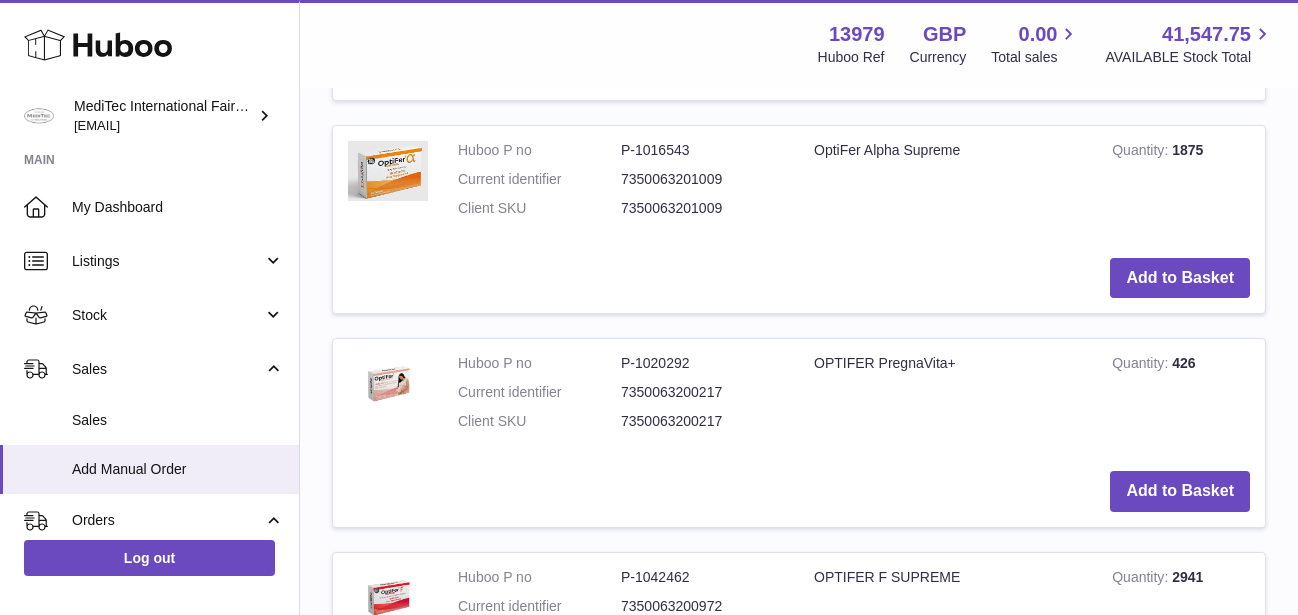 scroll, scrollTop: 1139, scrollLeft: 0, axis: vertical 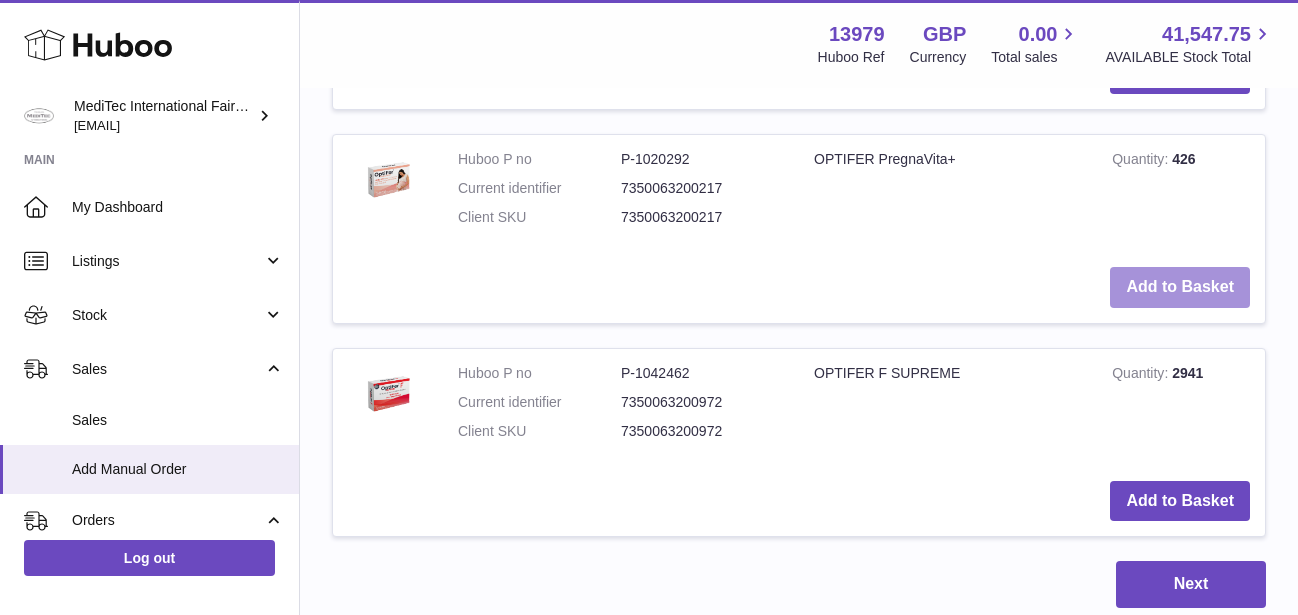 click on "Add to Basket" at bounding box center (1180, 287) 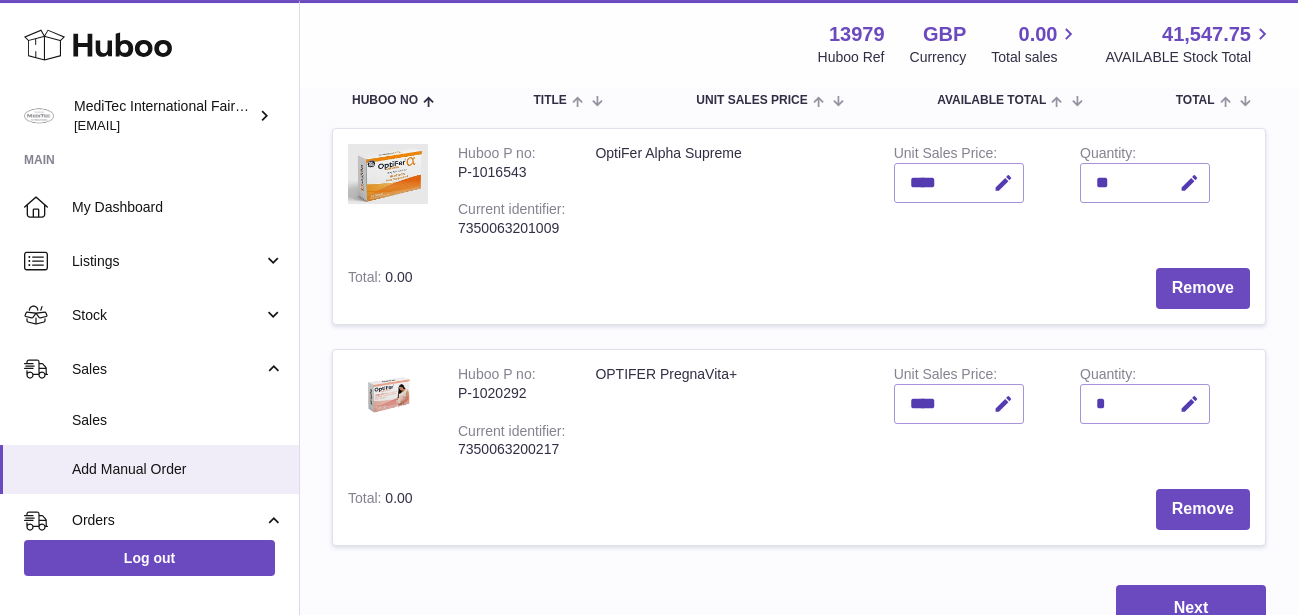 scroll, scrollTop: 340, scrollLeft: 0, axis: vertical 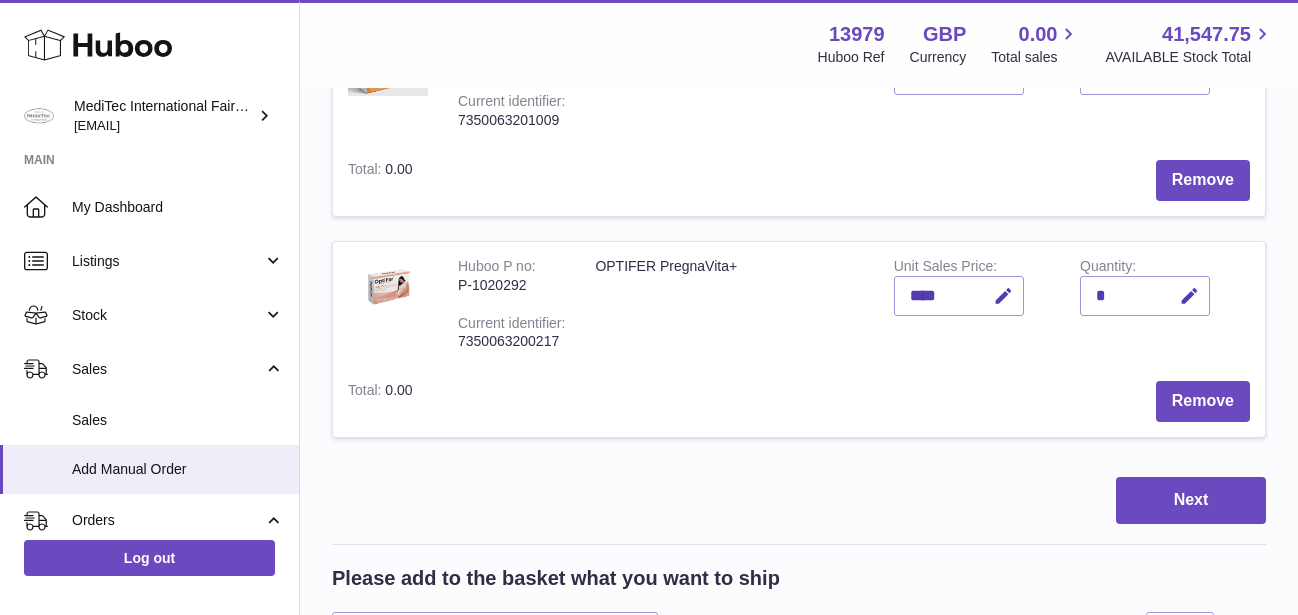 click on "*" at bounding box center (1145, 296) 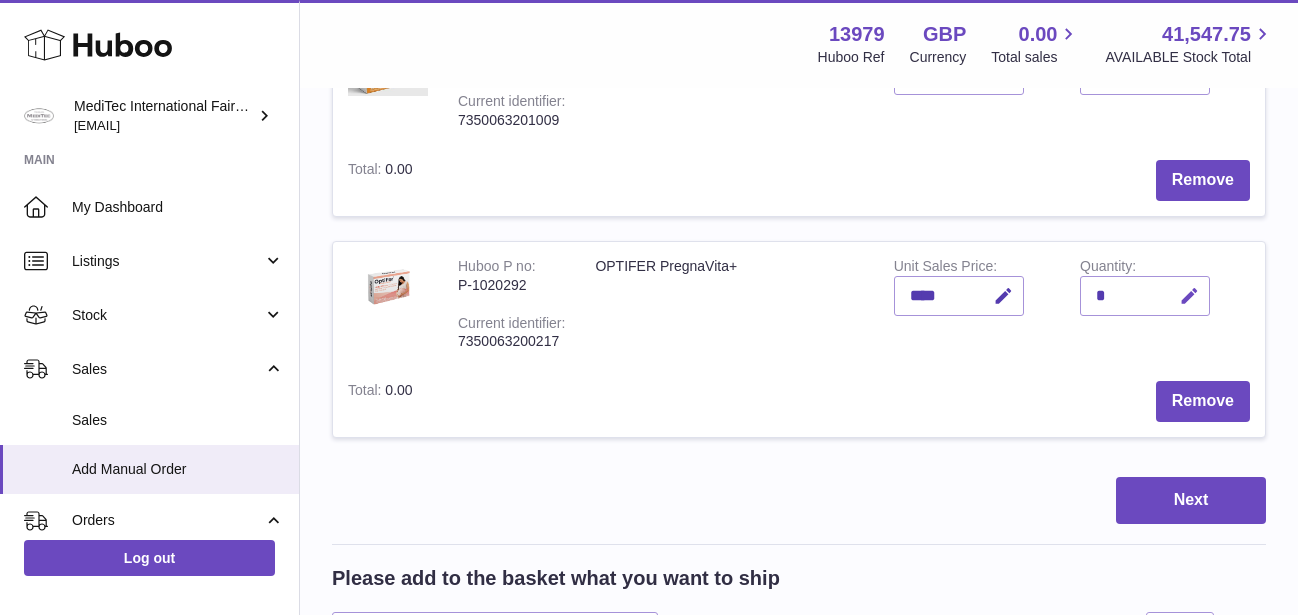 click at bounding box center [1189, 296] 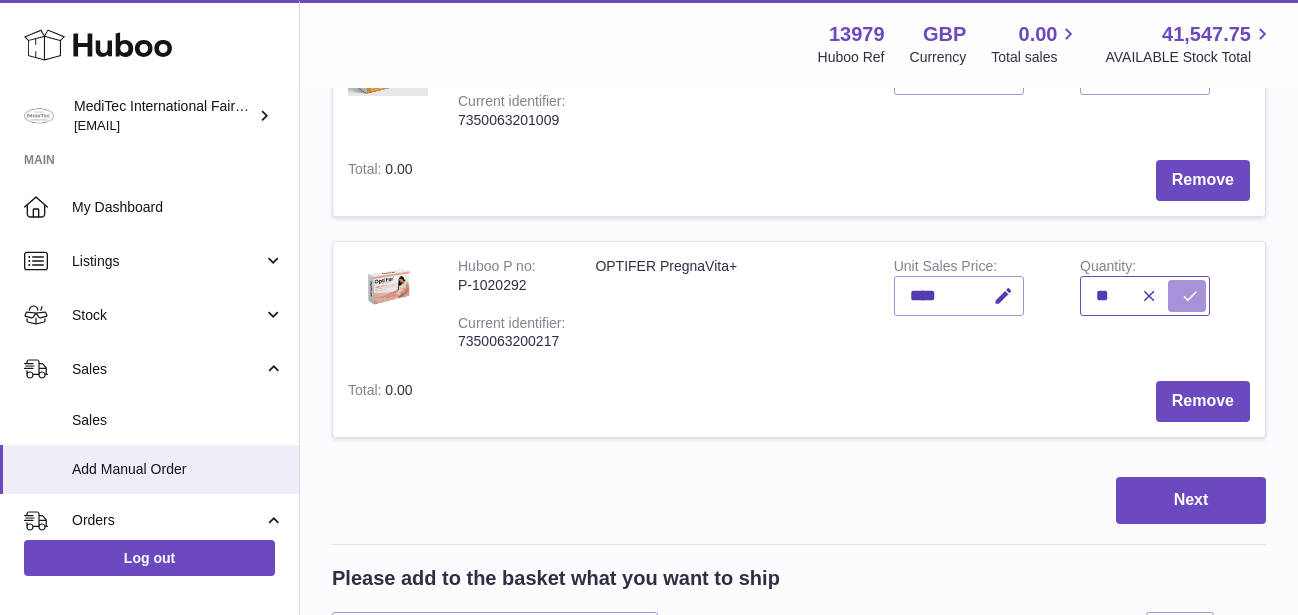 type on "**" 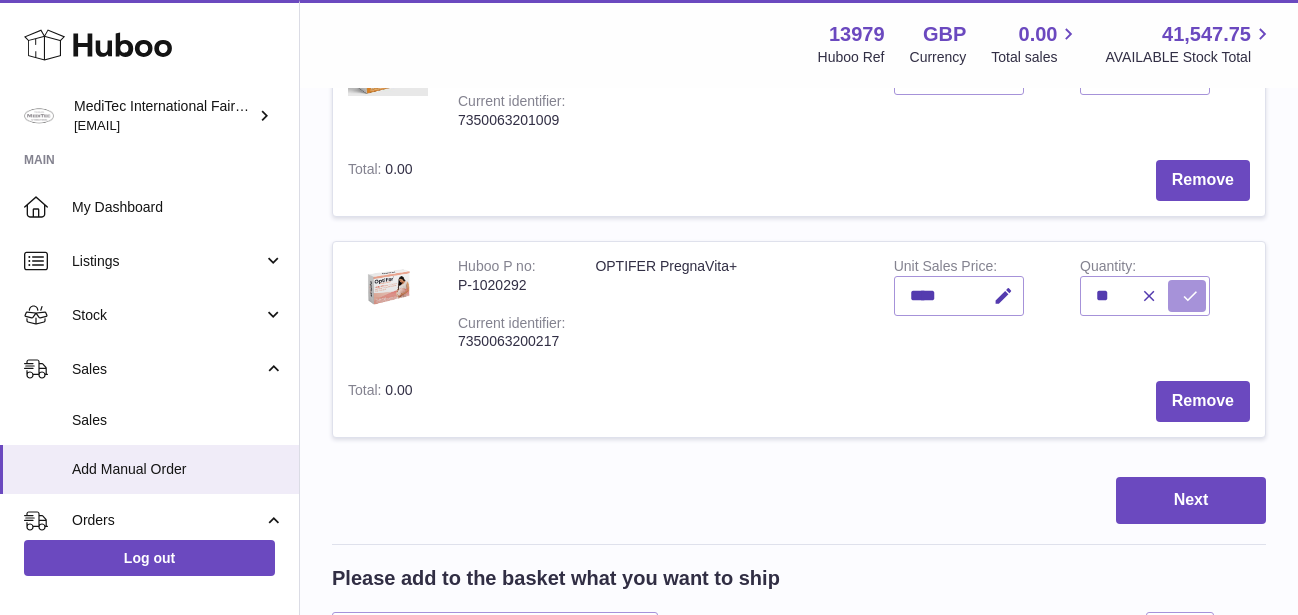 click at bounding box center [1187, 296] 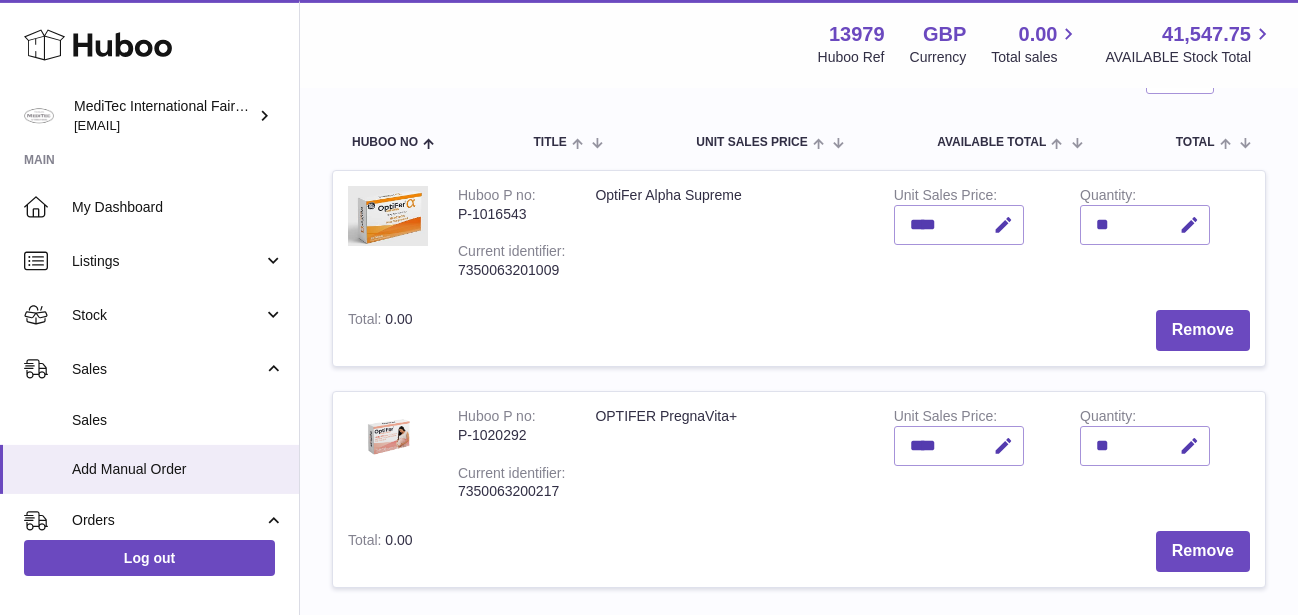 scroll, scrollTop: 136, scrollLeft: 0, axis: vertical 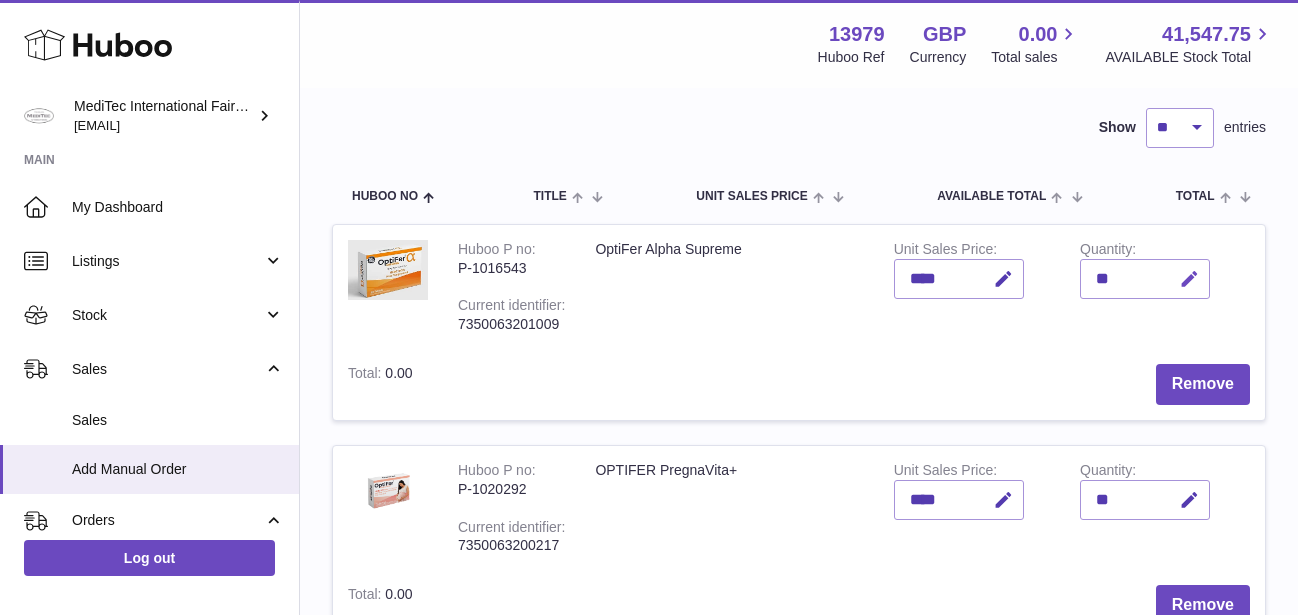 click at bounding box center (1189, 279) 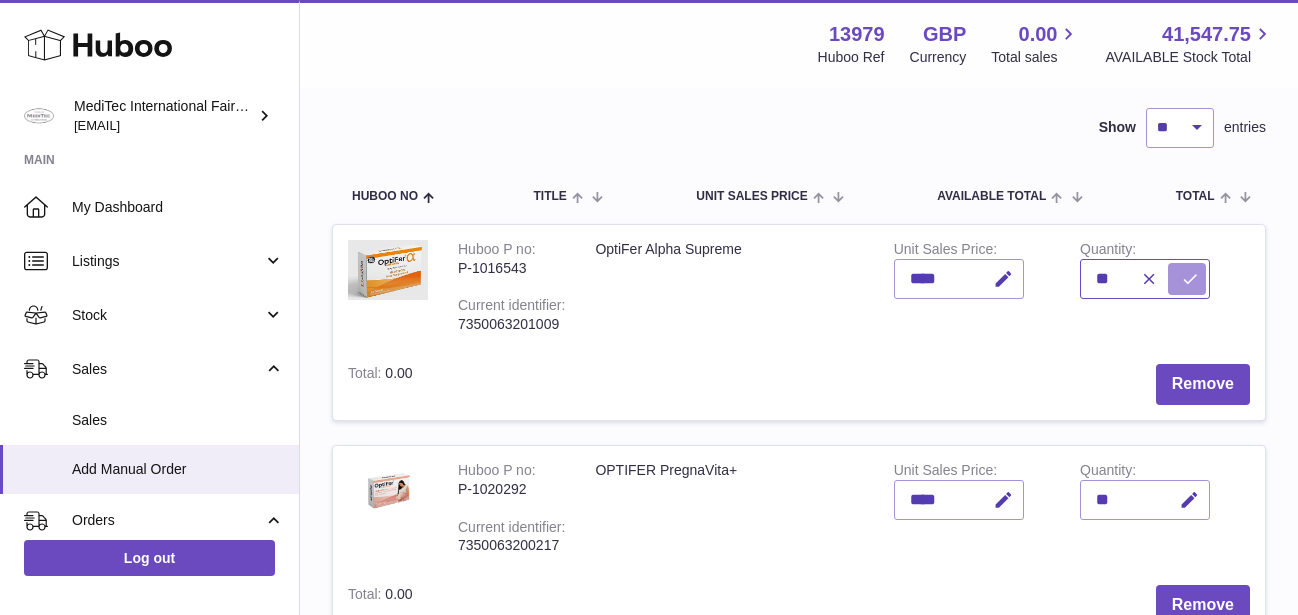 type on "**" 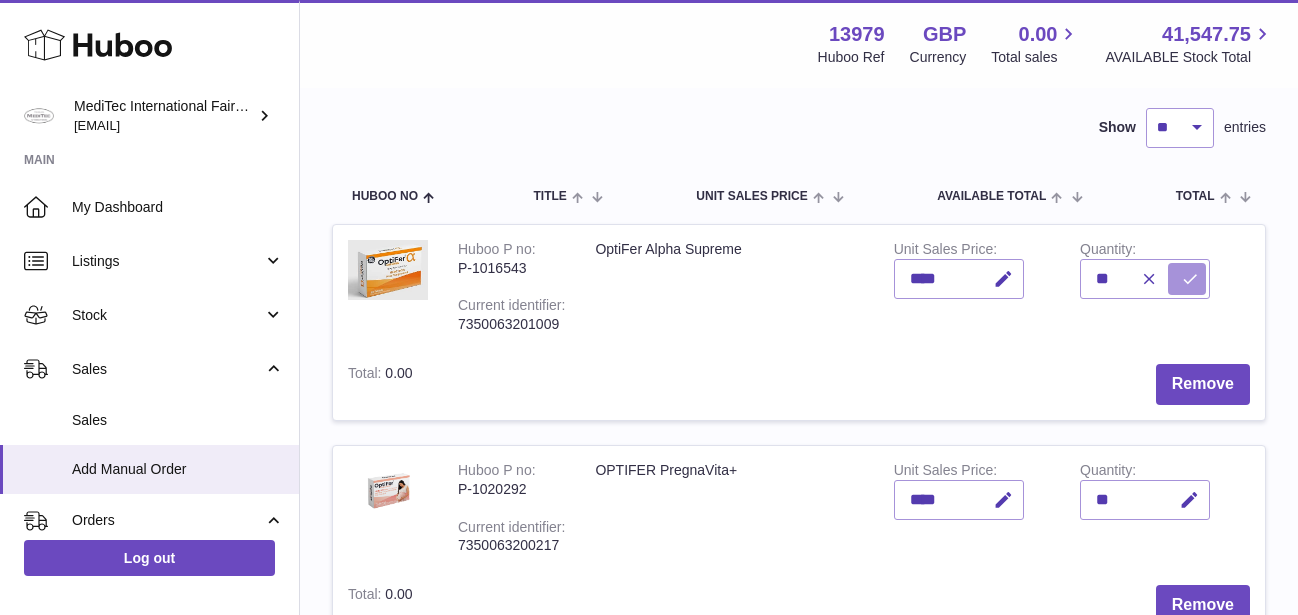 click at bounding box center [1190, 279] 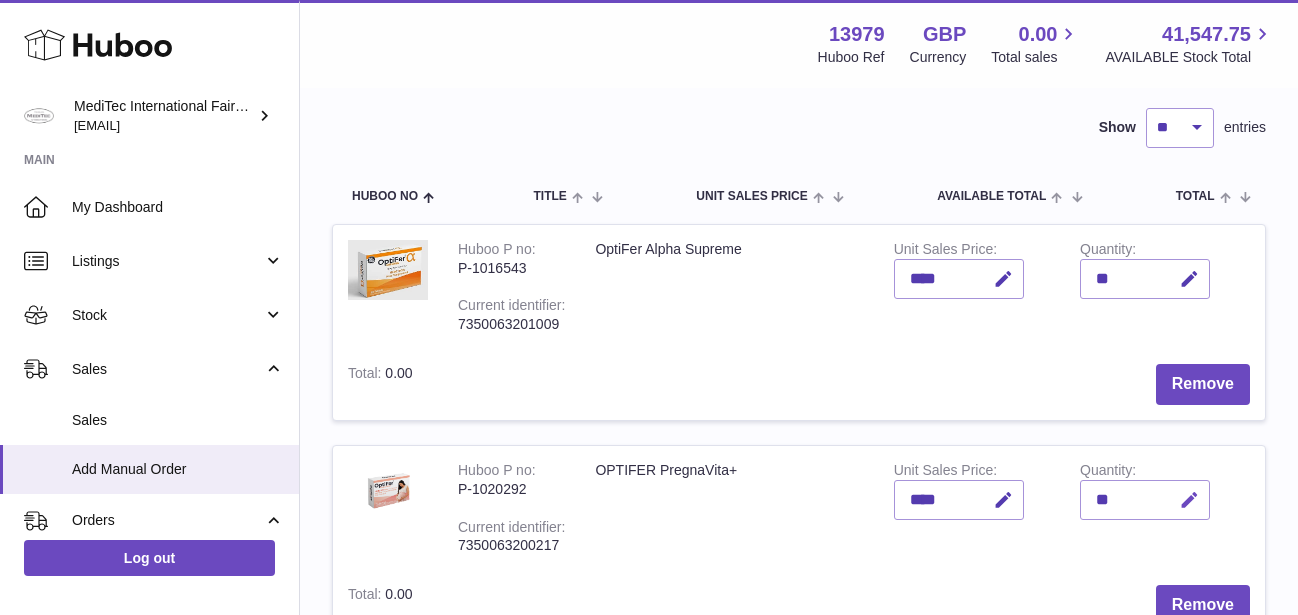 click at bounding box center [1189, 500] 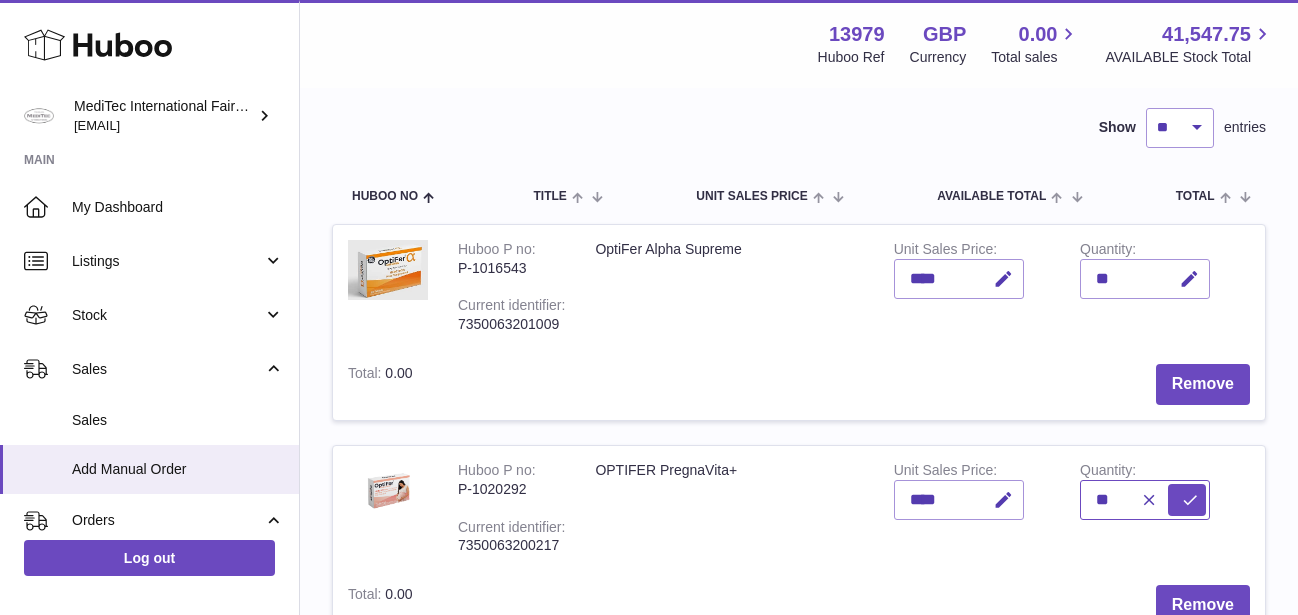 click on "**" at bounding box center (1145, 500) 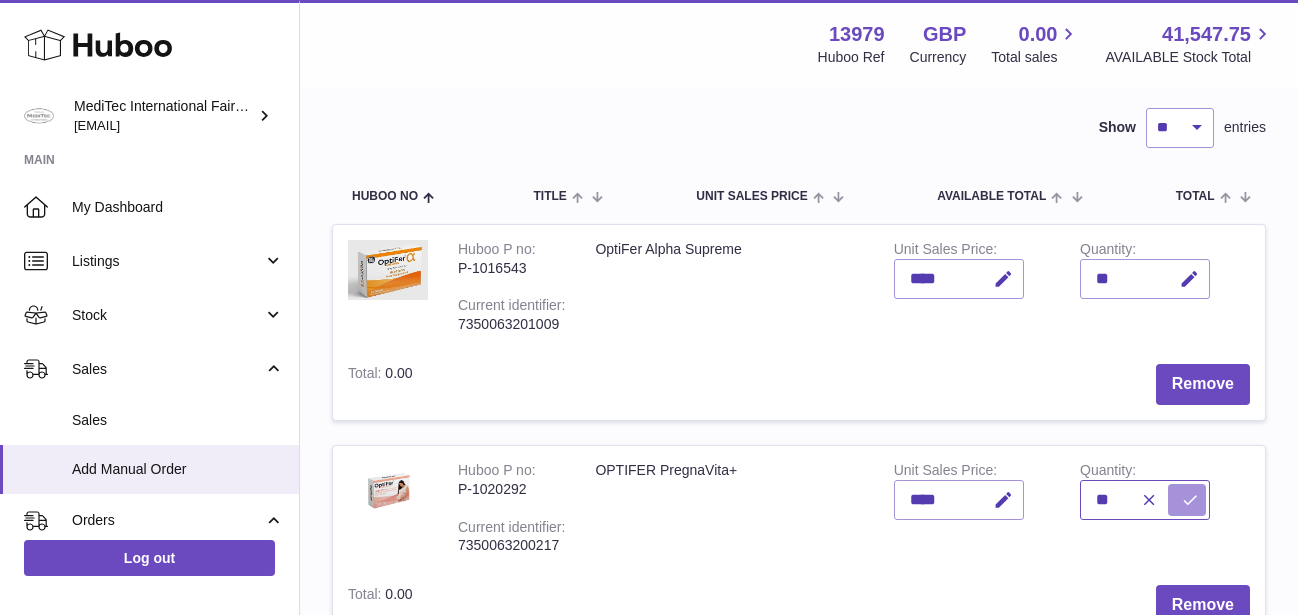 type on "**" 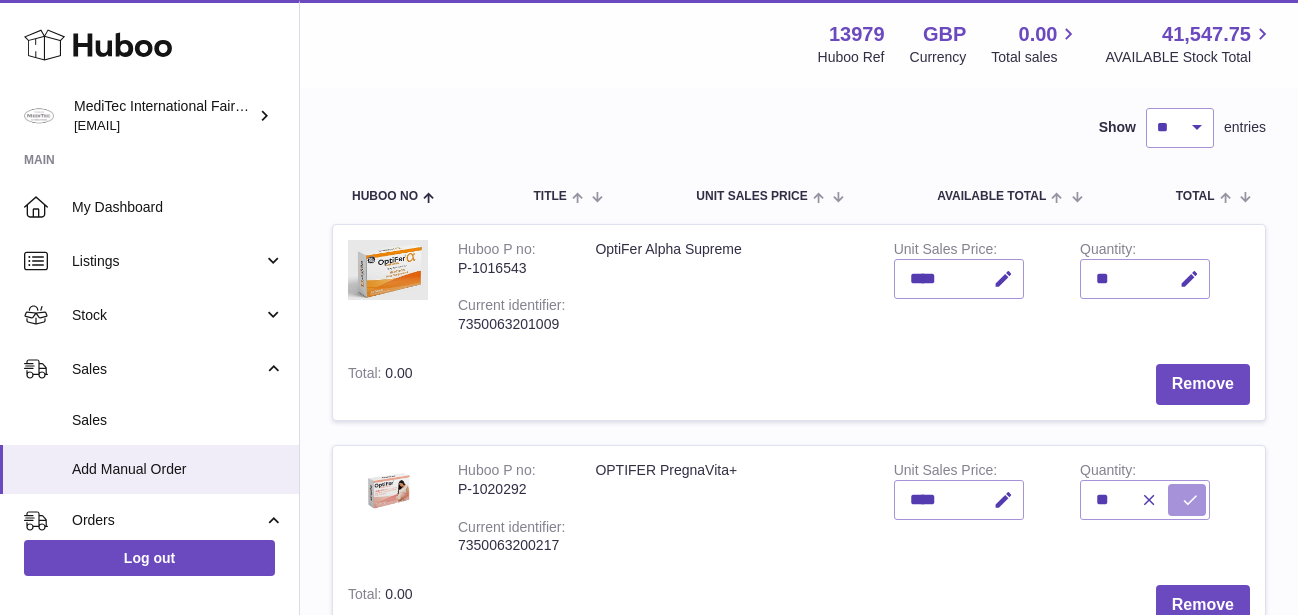 click at bounding box center (1190, 500) 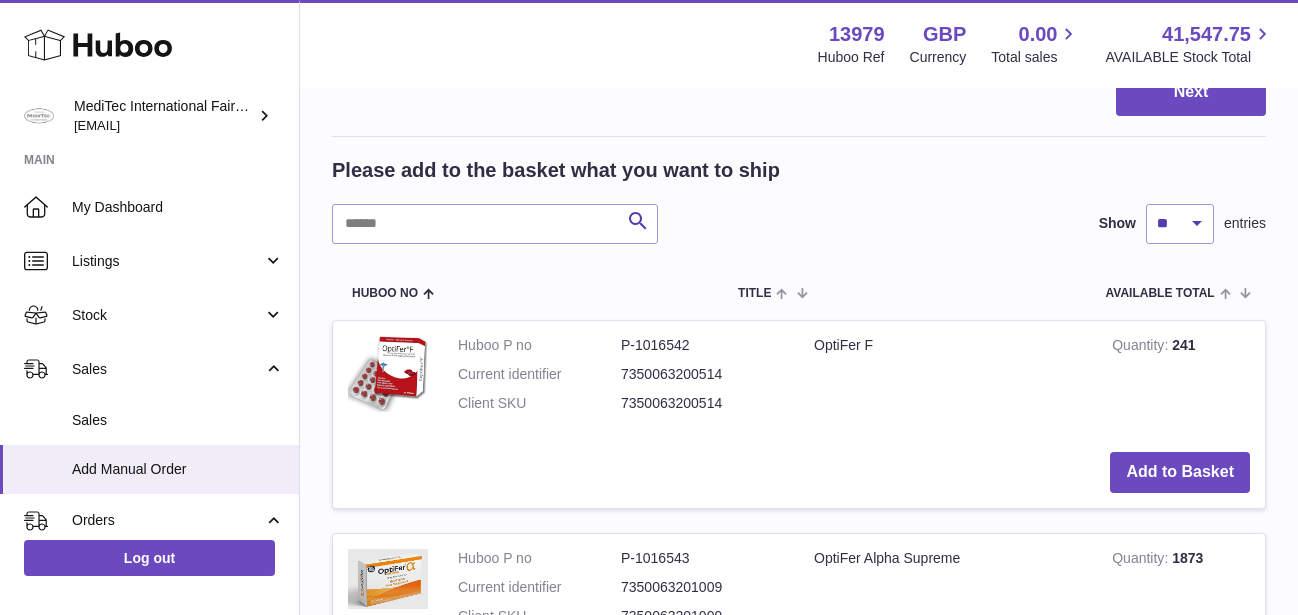 scroll, scrollTop: 850, scrollLeft: 0, axis: vertical 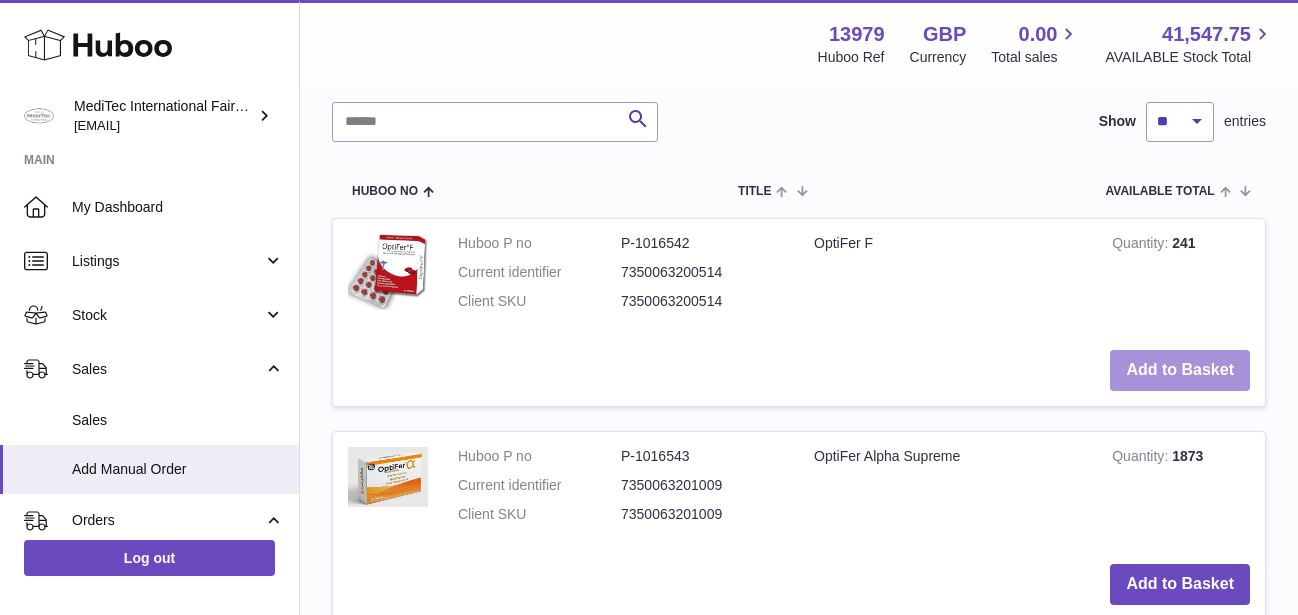 click on "Add to Basket" at bounding box center (1180, 370) 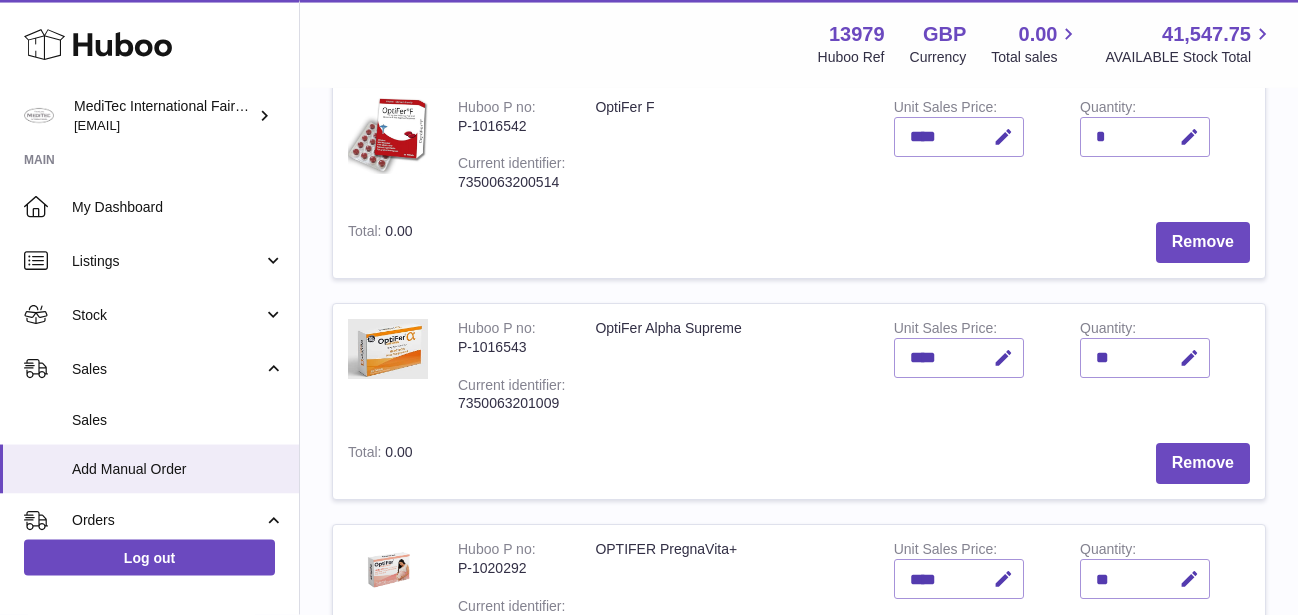 scroll, scrollTop: 153, scrollLeft: 0, axis: vertical 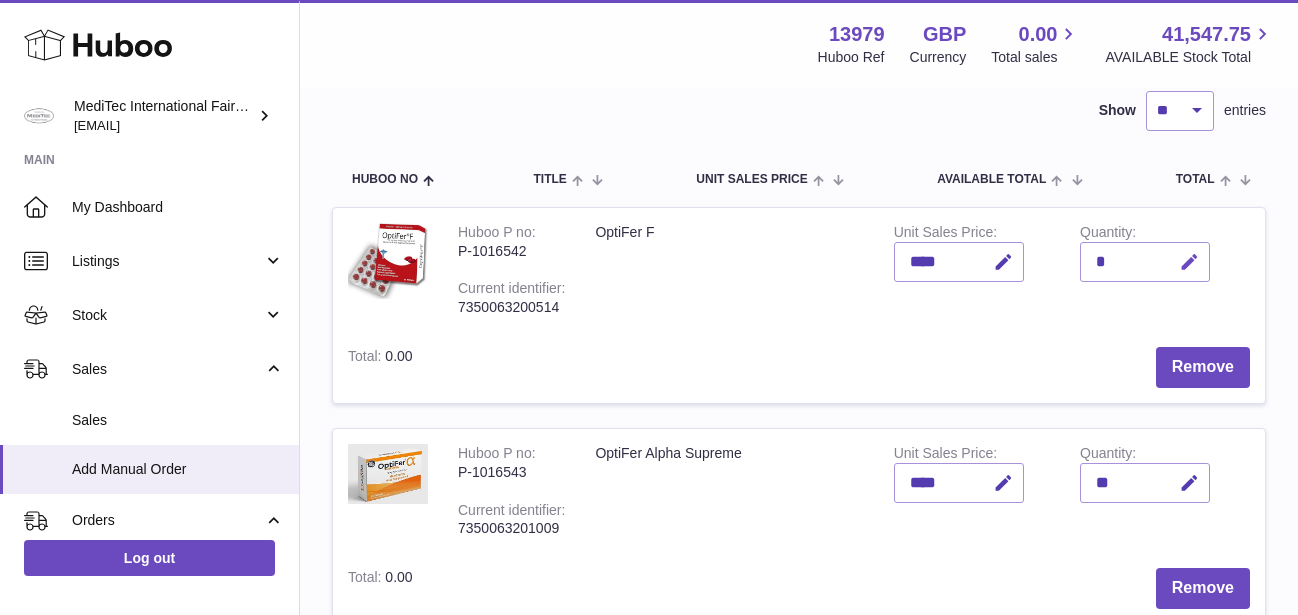 click at bounding box center (1189, 262) 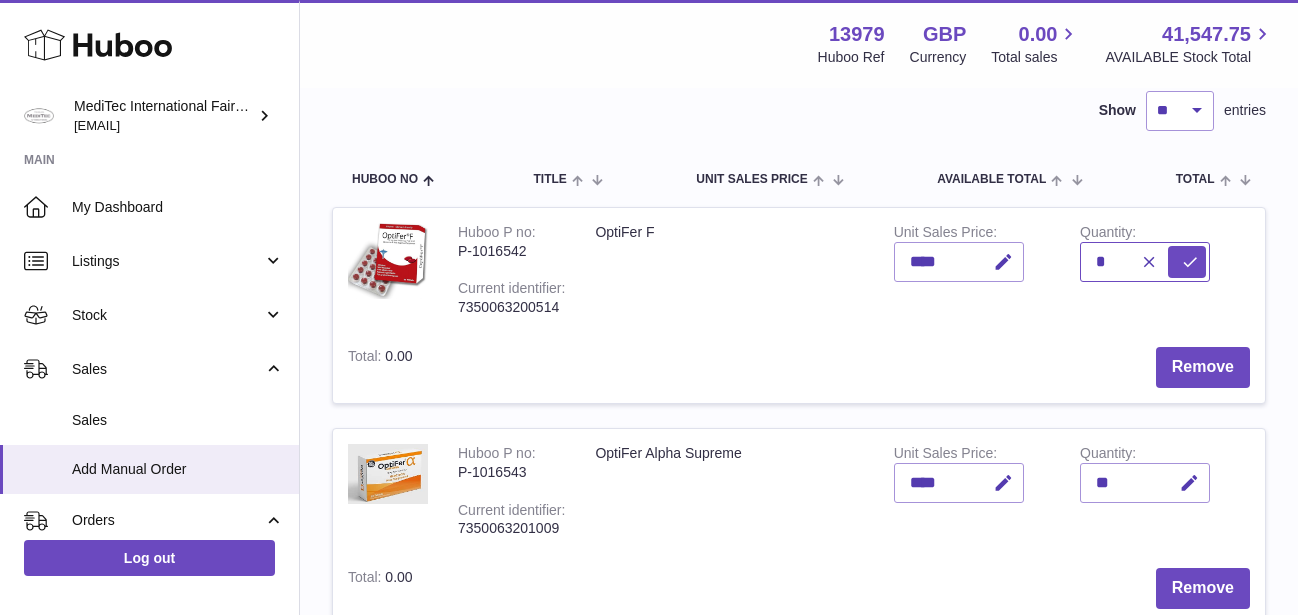 drag, startPoint x: 1107, startPoint y: 264, endPoint x: 1064, endPoint y: 263, distance: 43.011627 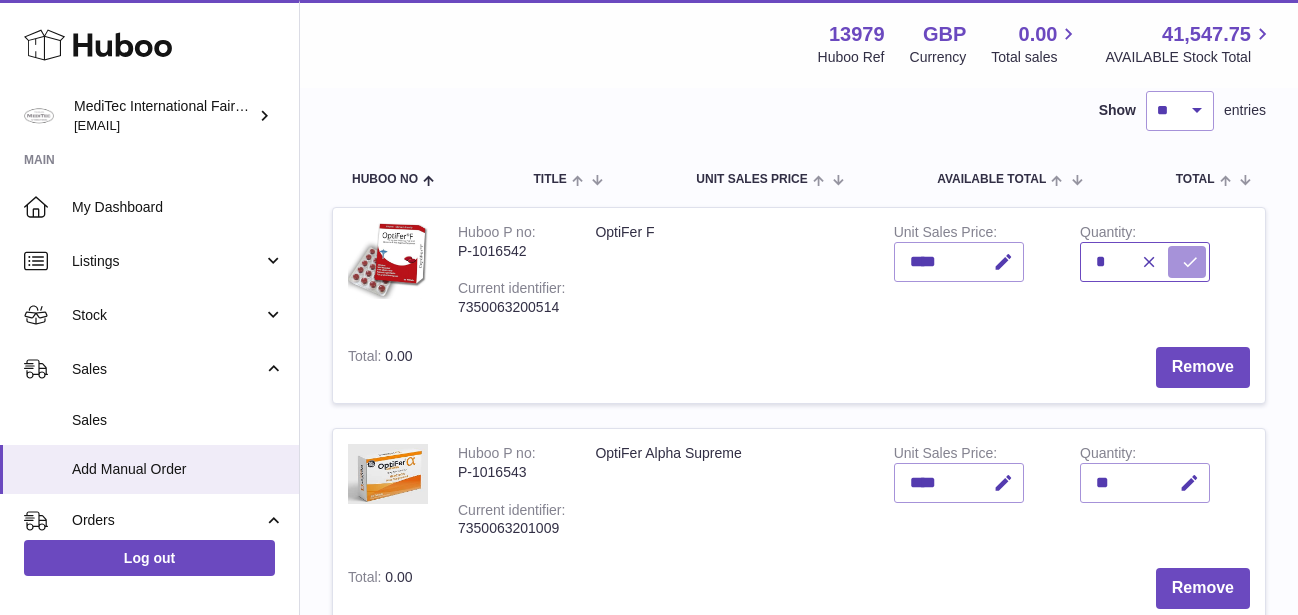 type on "*" 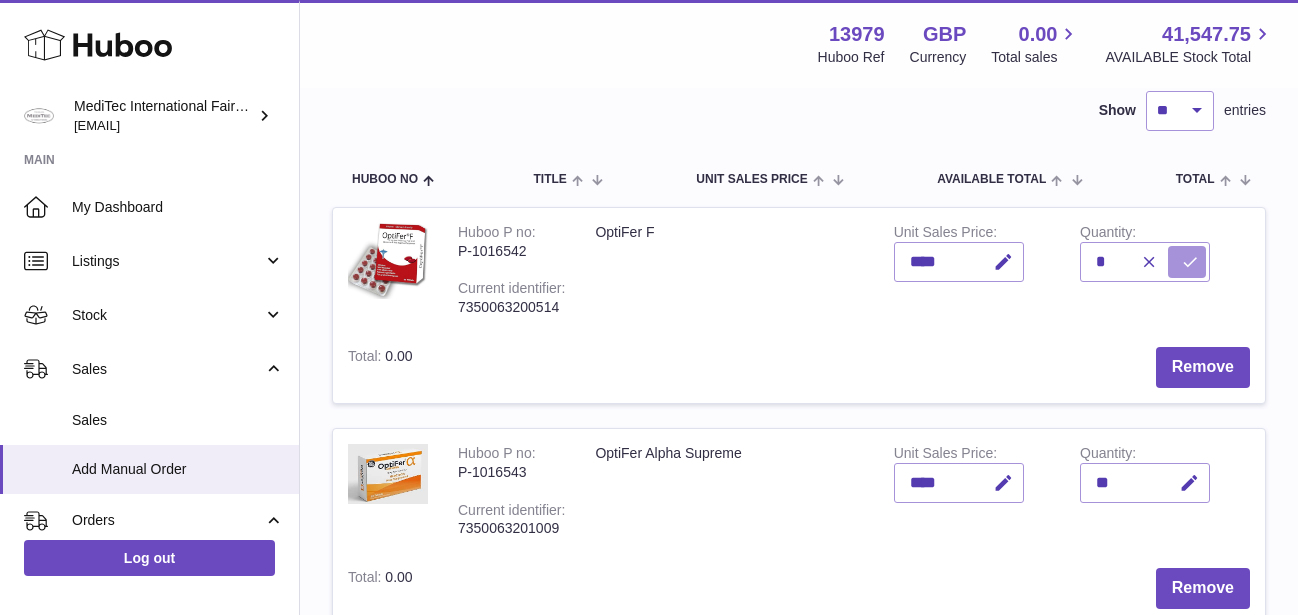 click at bounding box center [1187, 262] 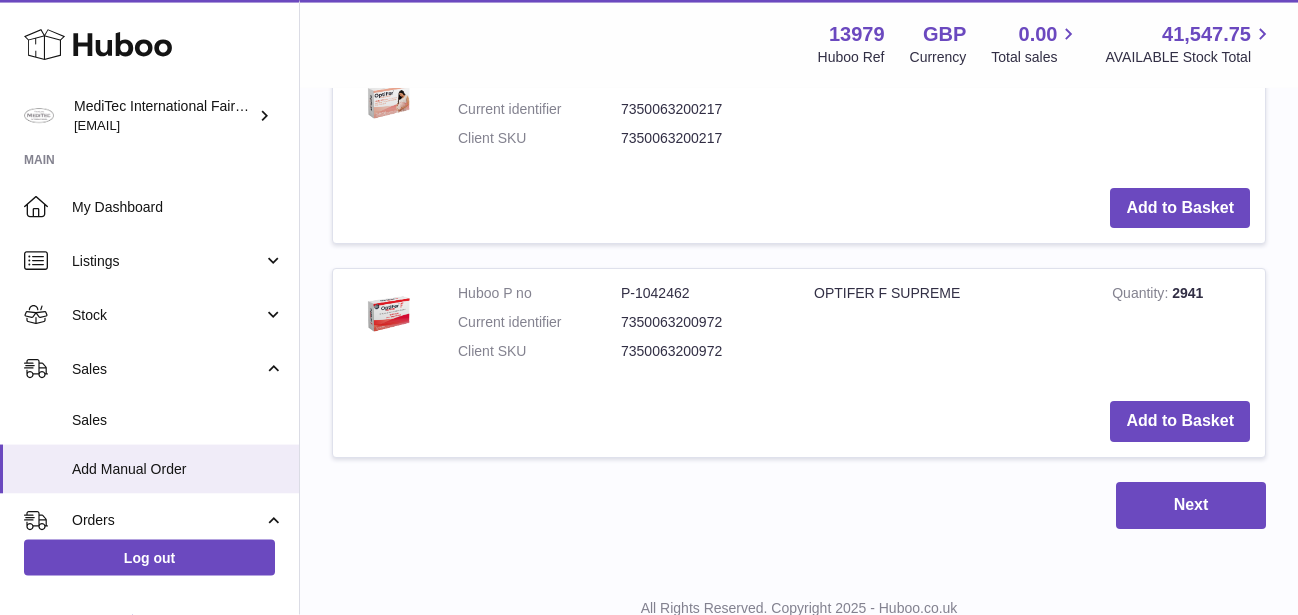 scroll, scrollTop: 1733, scrollLeft: 0, axis: vertical 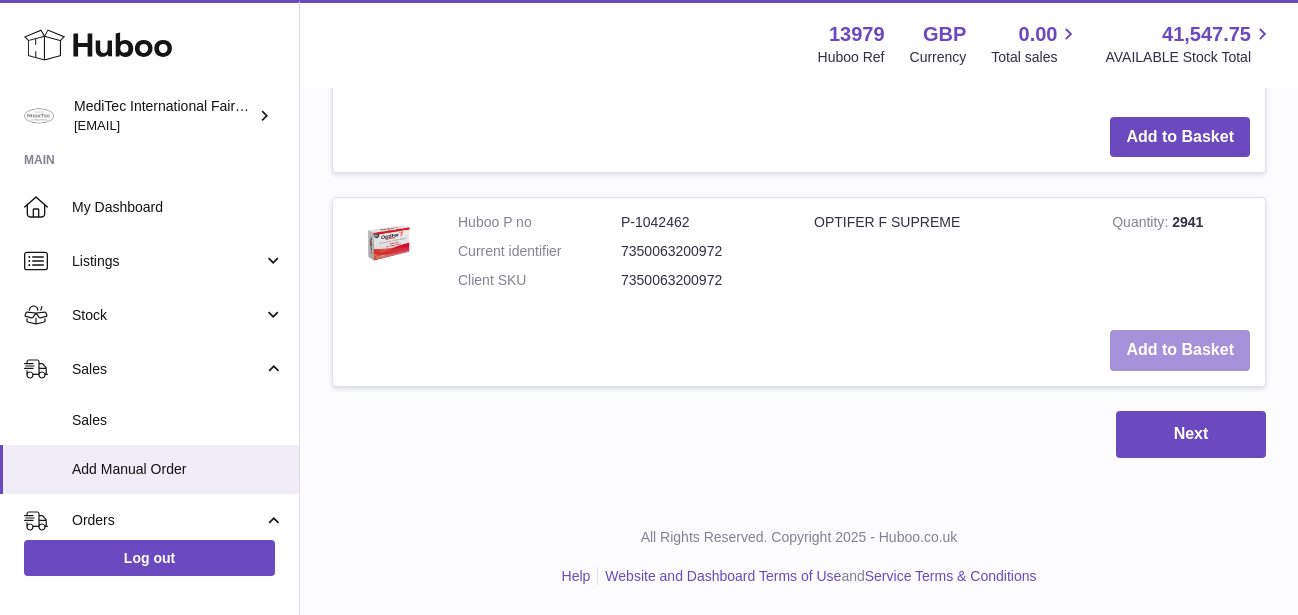 click on "Add to Basket" at bounding box center (1180, 350) 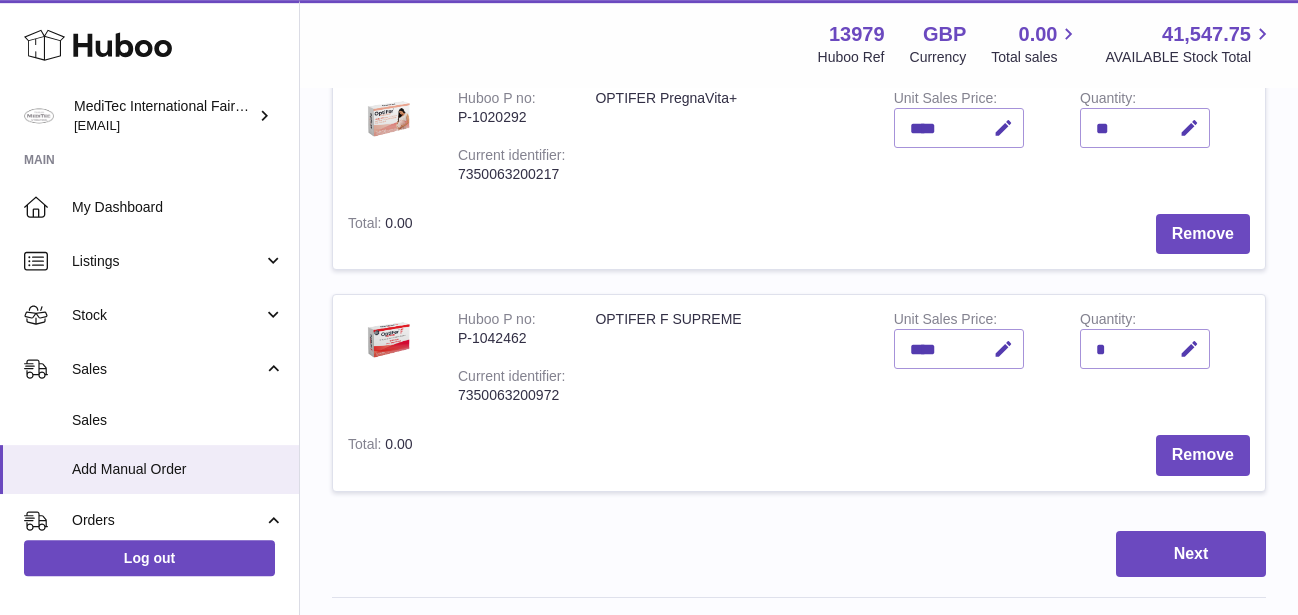 scroll, scrollTop: 730, scrollLeft: 0, axis: vertical 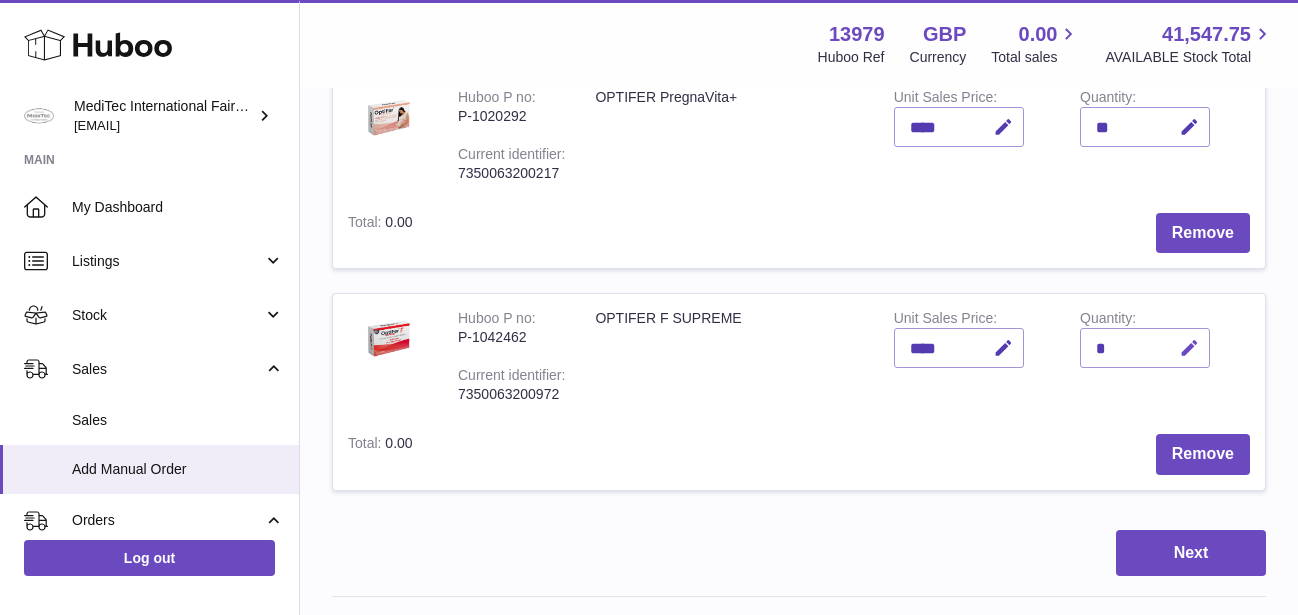 click at bounding box center (1189, 348) 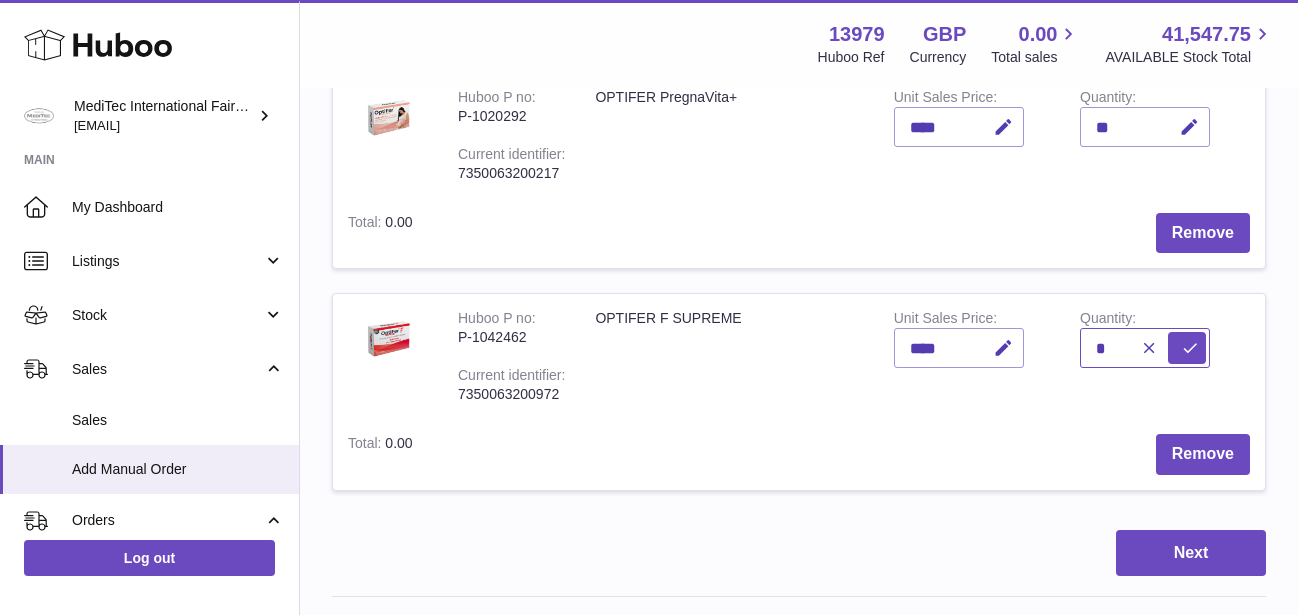 drag, startPoint x: 1117, startPoint y: 344, endPoint x: 1082, endPoint y: 346, distance: 35.057095 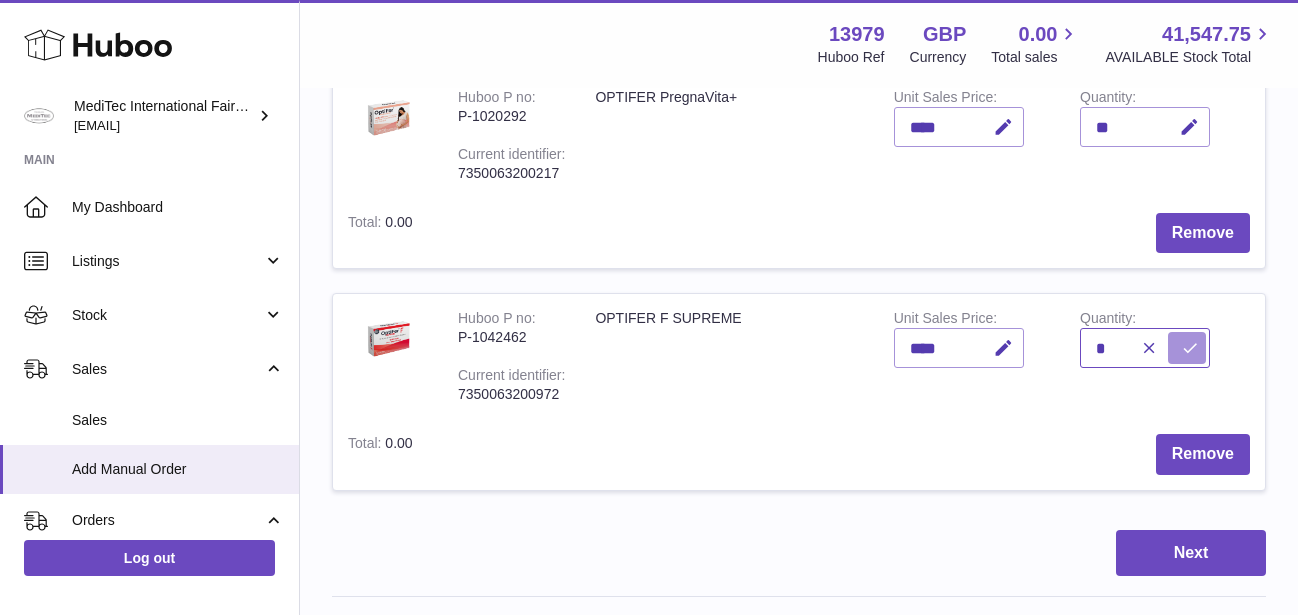 type on "*" 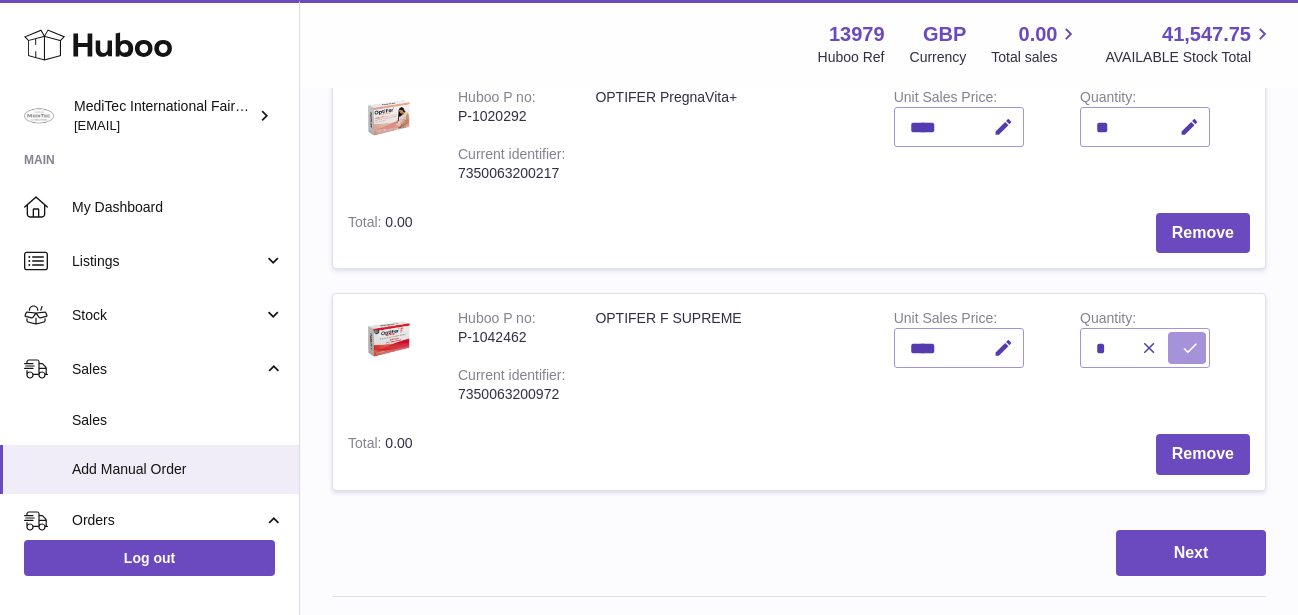 click at bounding box center (1190, 348) 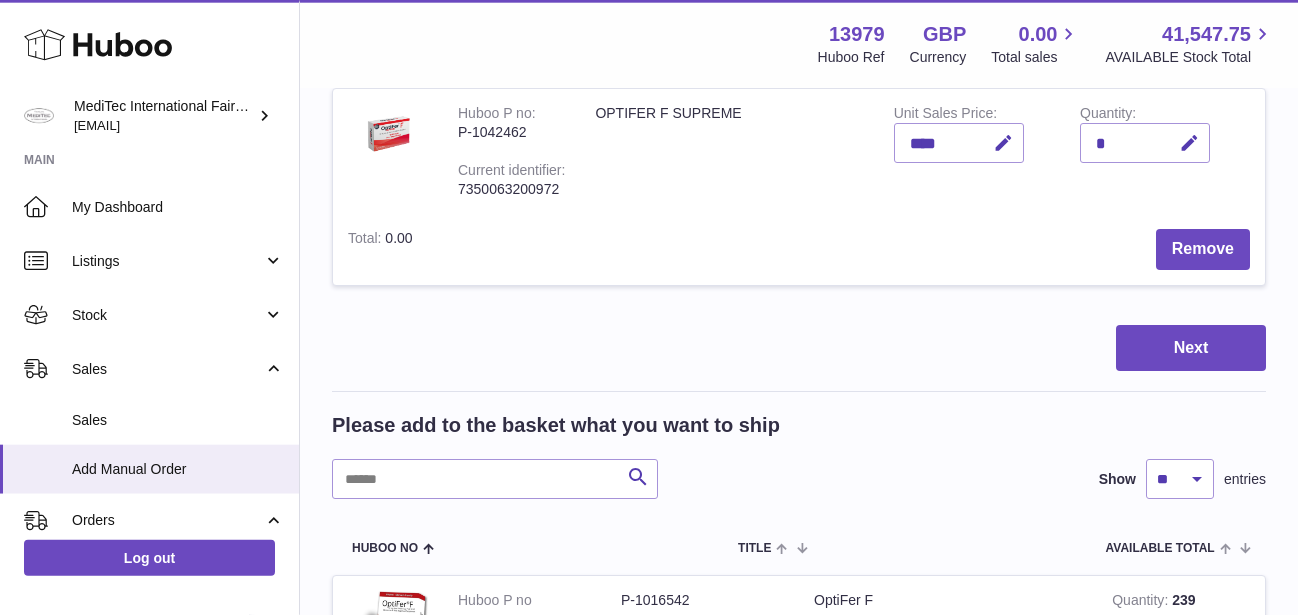 scroll, scrollTop: 934, scrollLeft: 0, axis: vertical 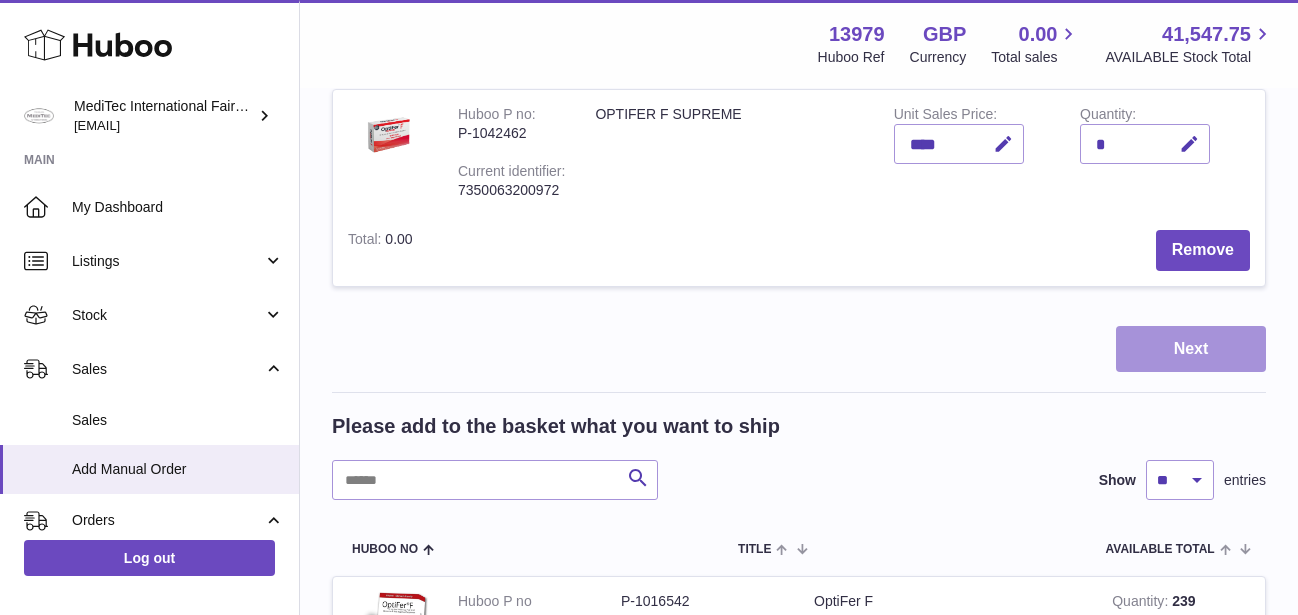 click on "Next" at bounding box center (1191, 349) 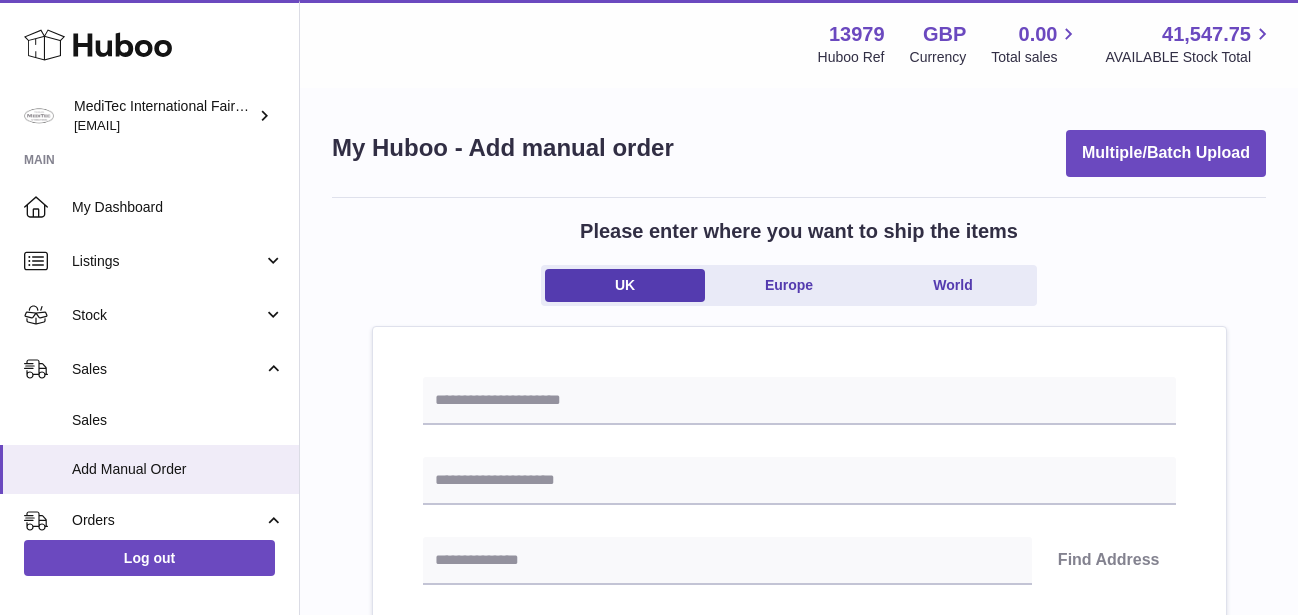 scroll, scrollTop: 102, scrollLeft: 0, axis: vertical 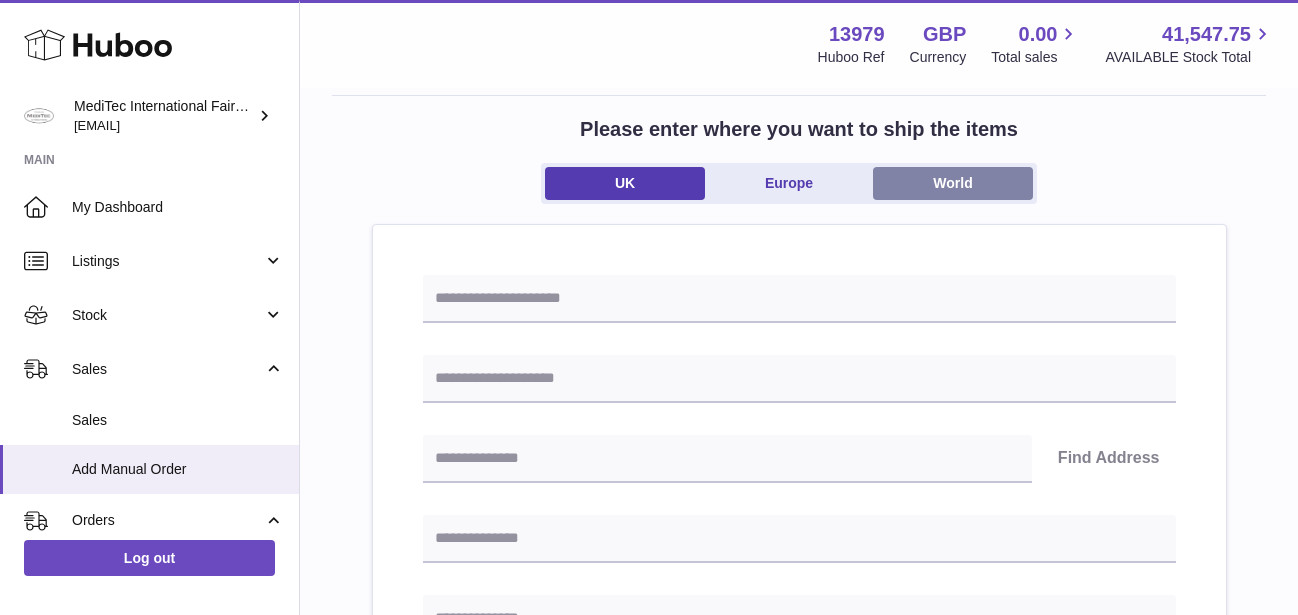 click on "World" at bounding box center (953, 183) 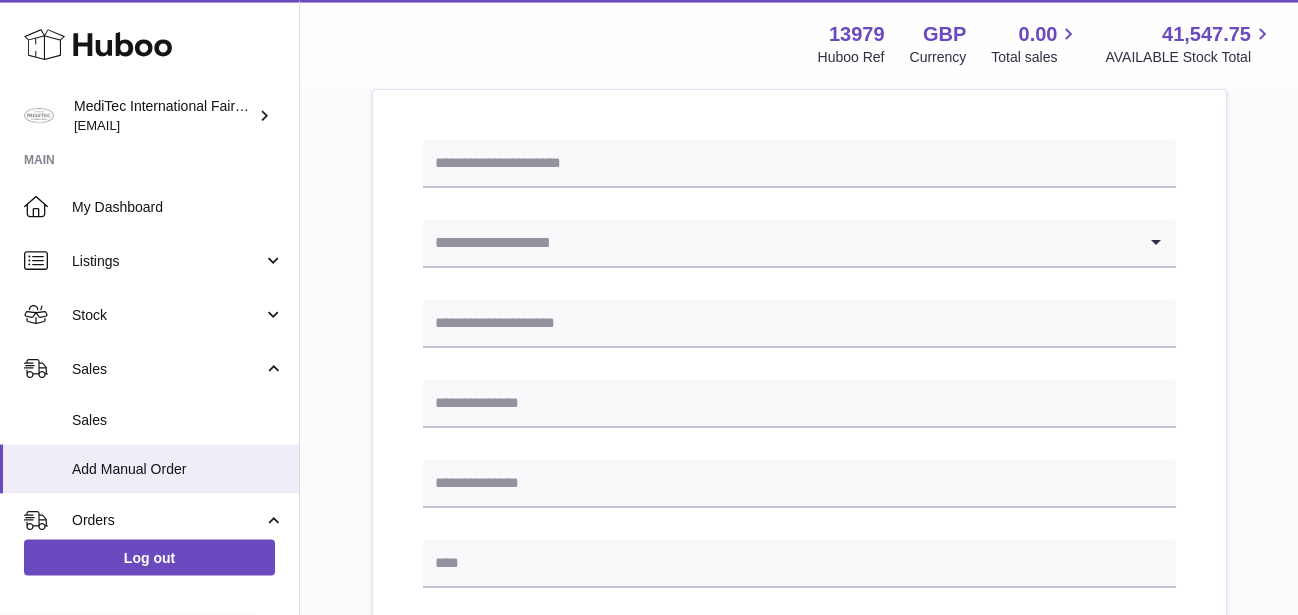 scroll, scrollTop: 245, scrollLeft: 0, axis: vertical 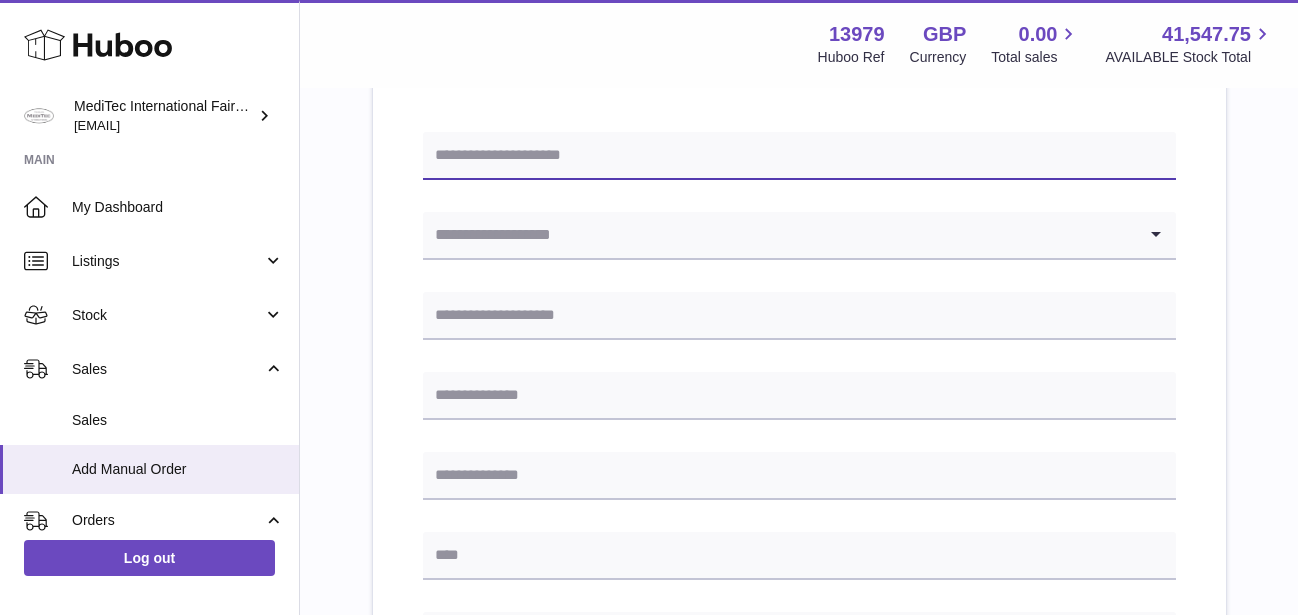 click at bounding box center (799, 156) 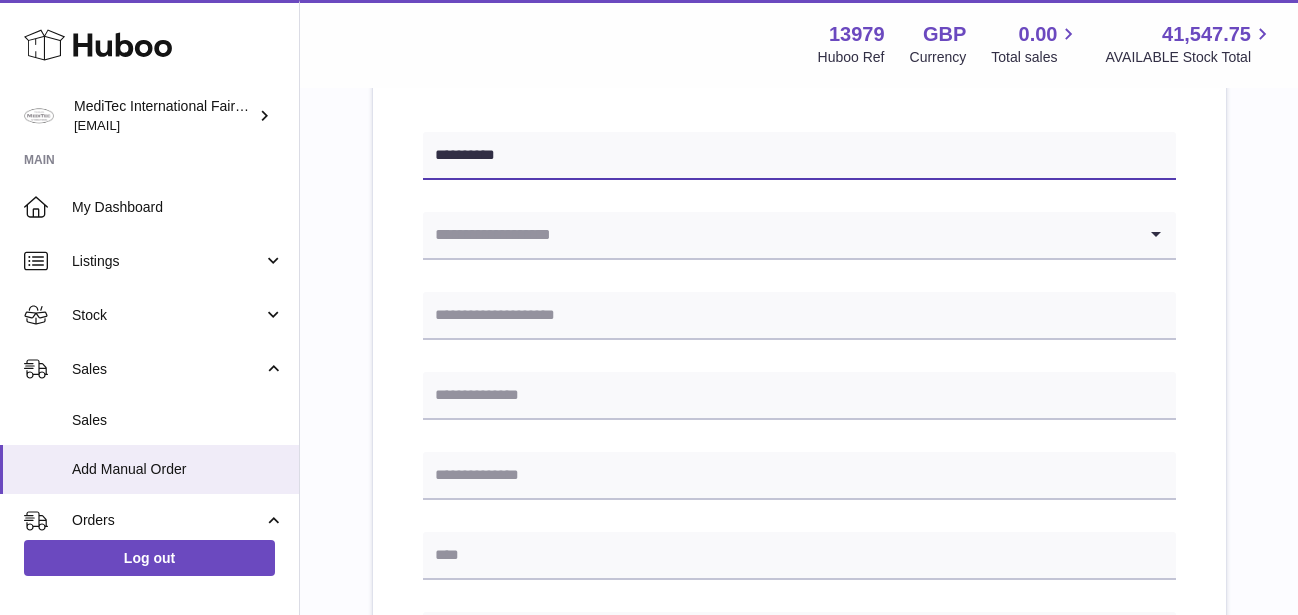 type on "**********" 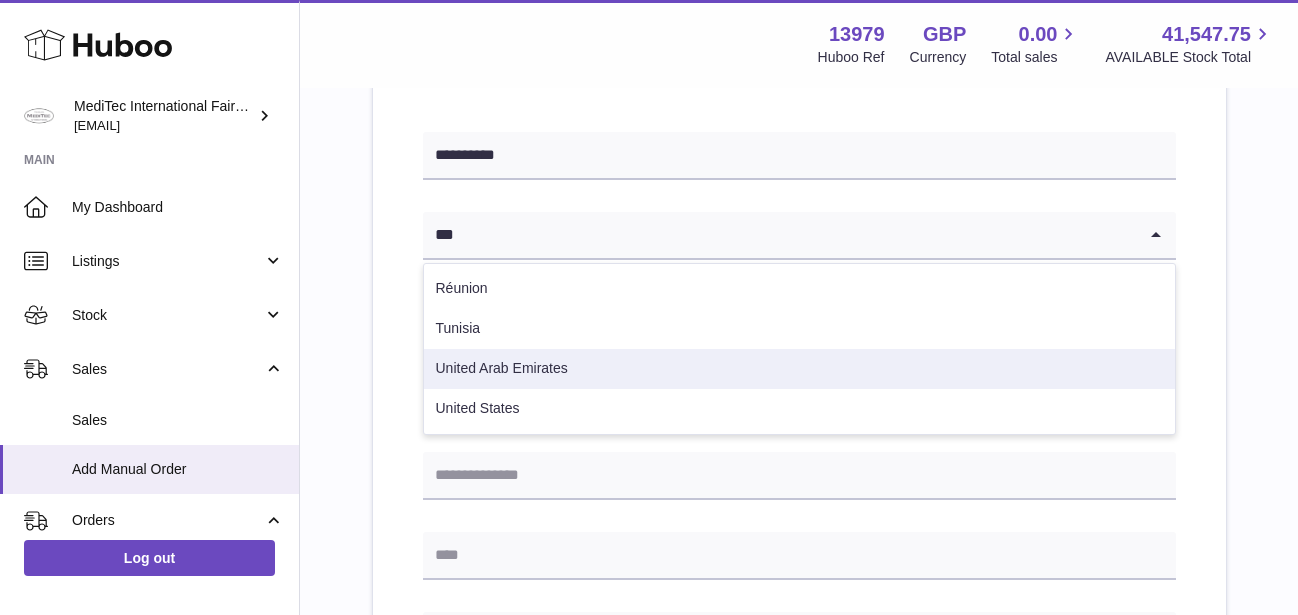 click on "United Arab Emirates" at bounding box center [799, 369] 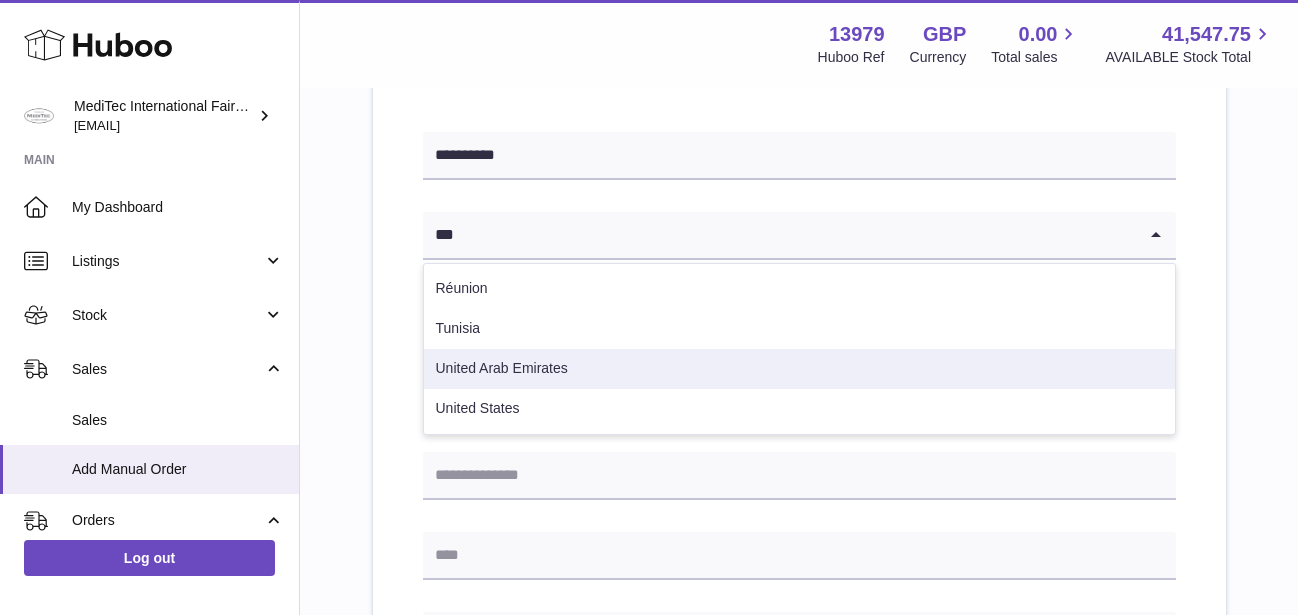 type on "***" 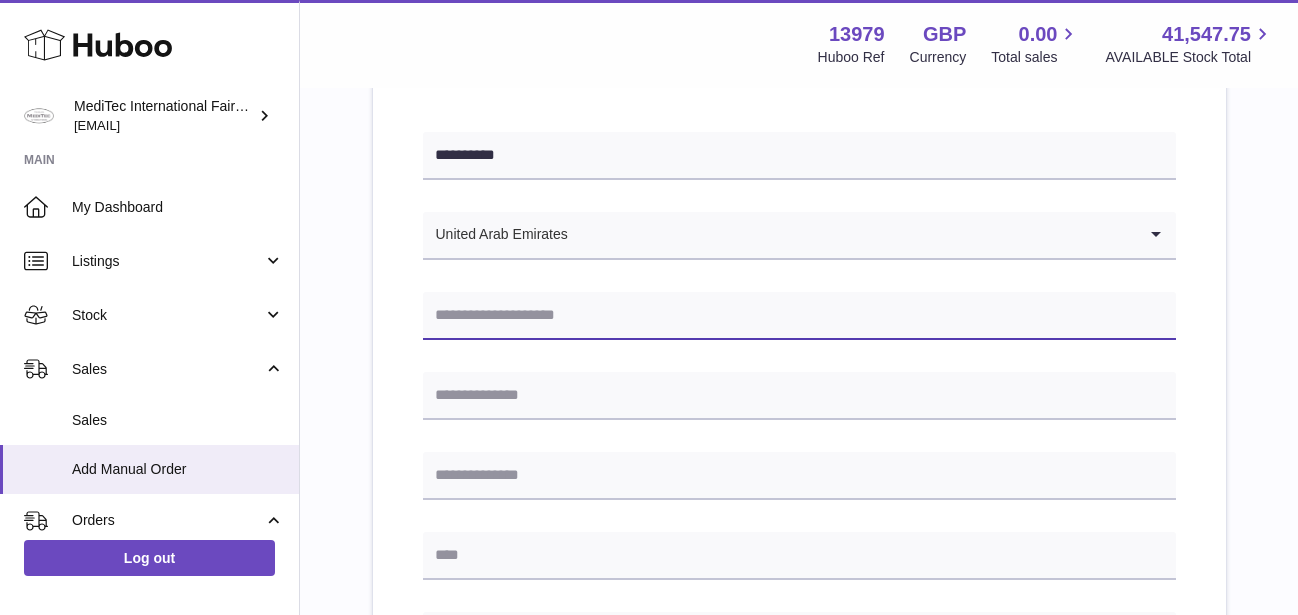 click at bounding box center (799, 316) 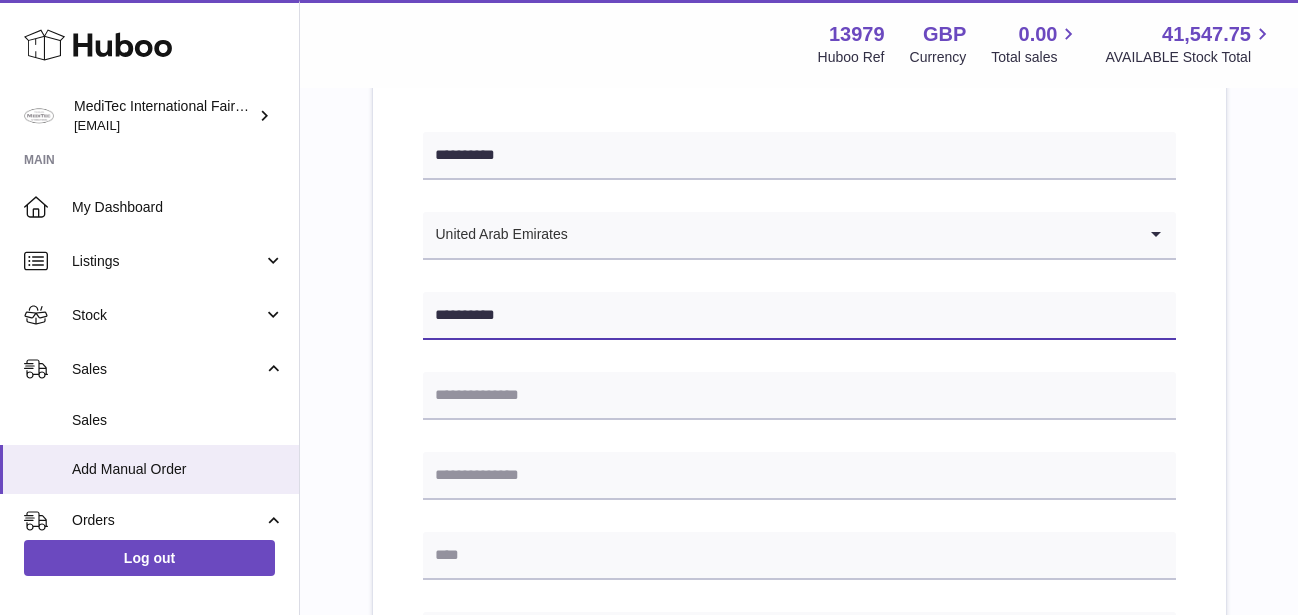 type on "**********" 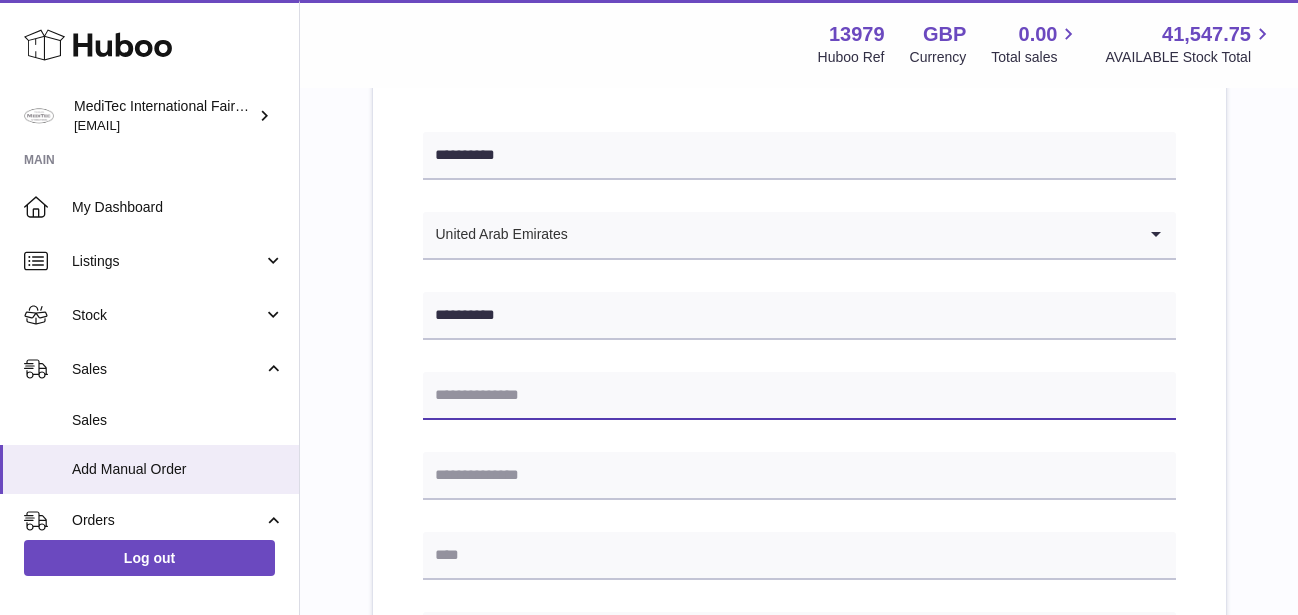 click at bounding box center (799, 396) 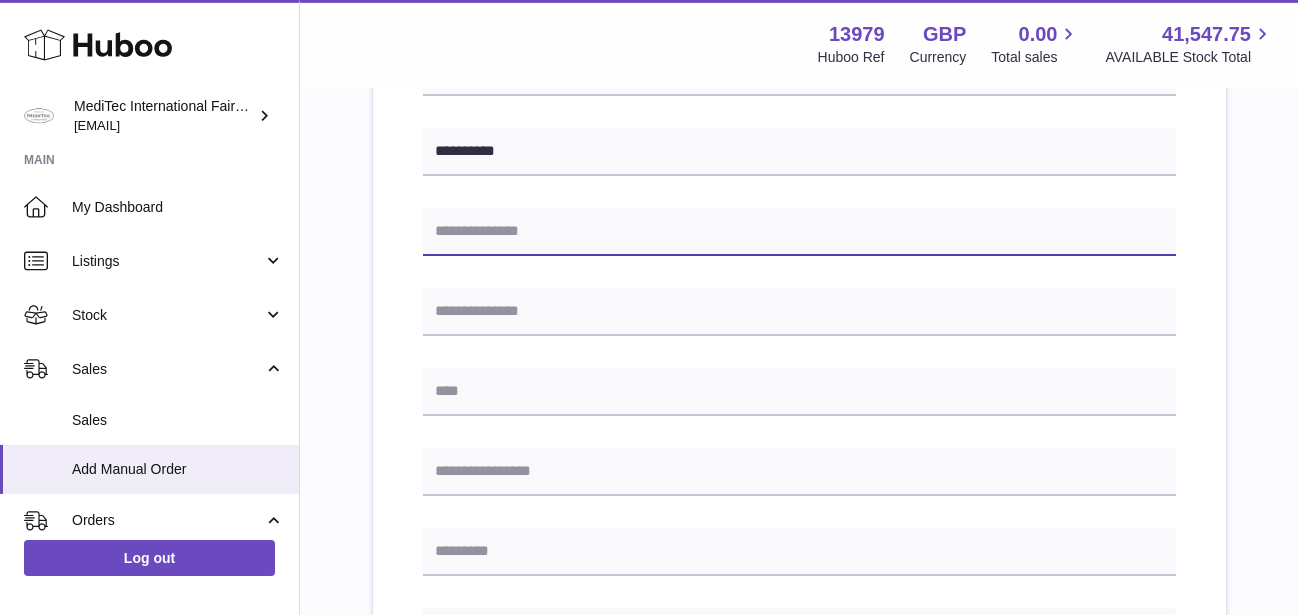scroll, scrollTop: 449, scrollLeft: 0, axis: vertical 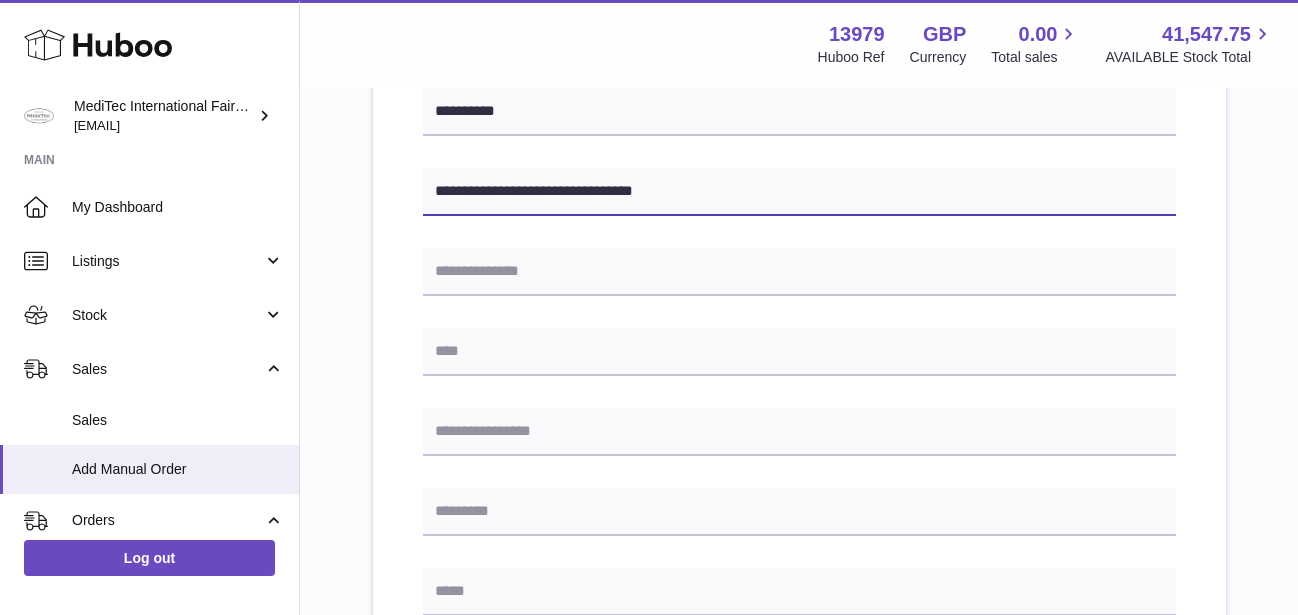 type on "**********" 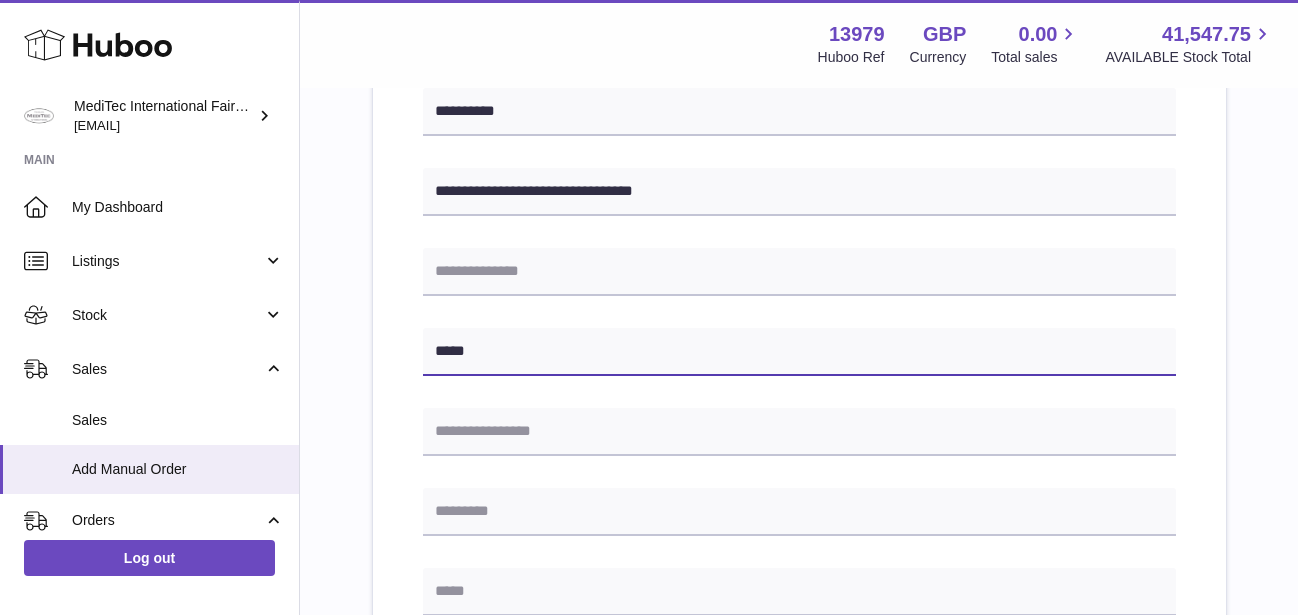 type on "*****" 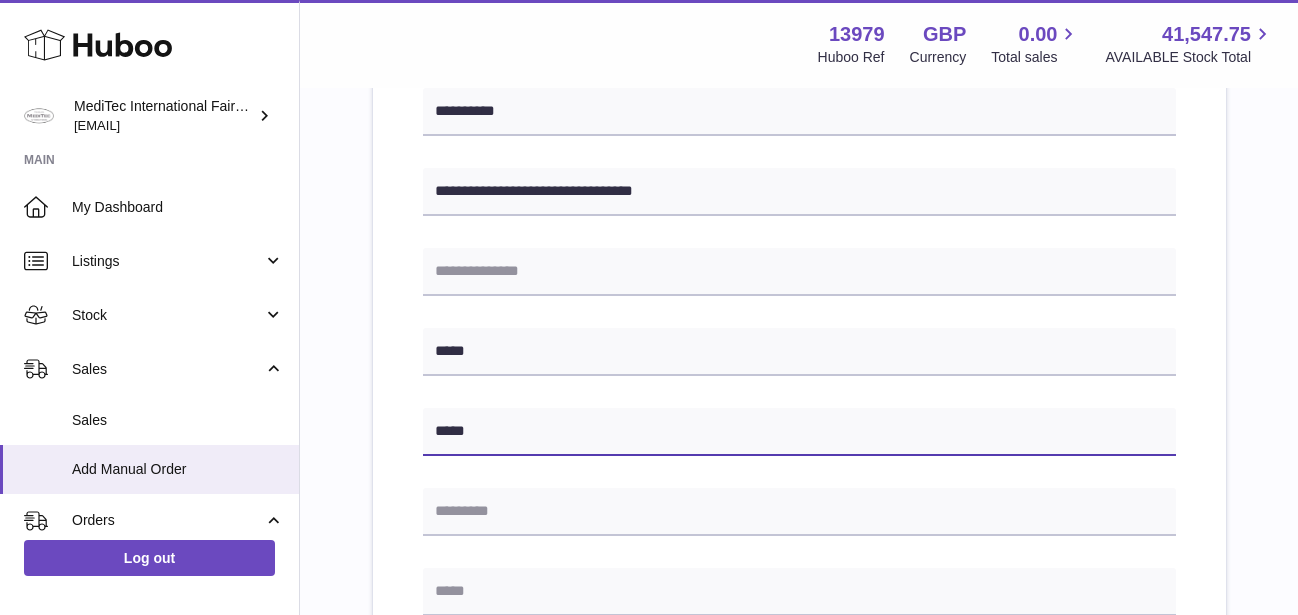 type on "*****" 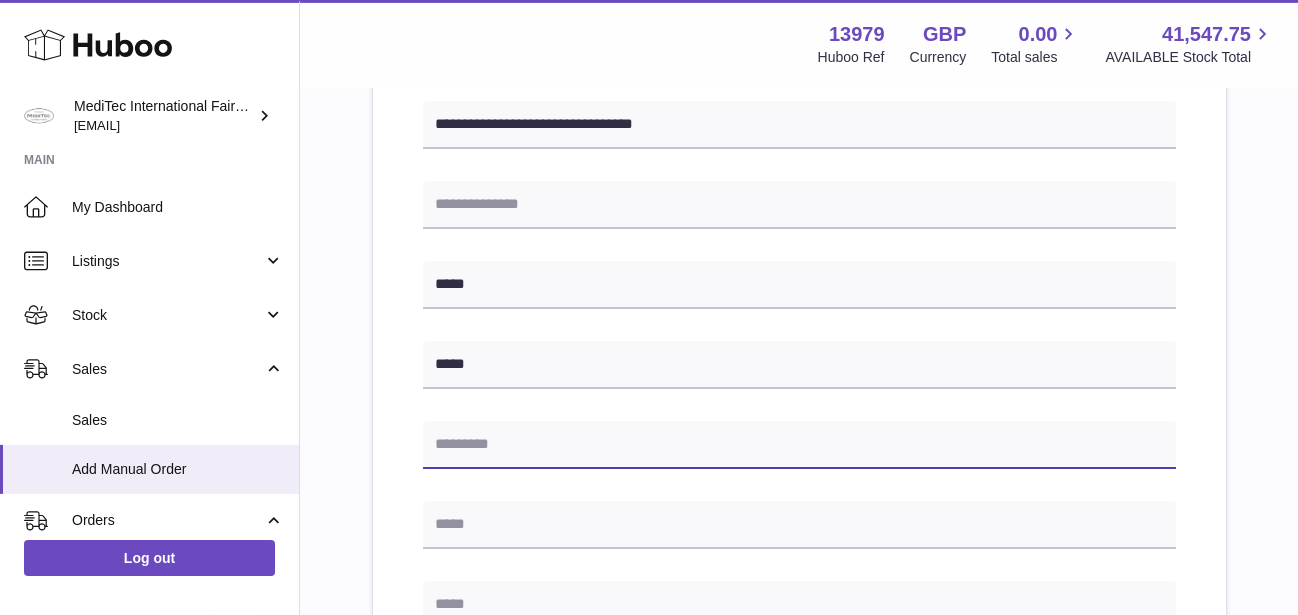 scroll, scrollTop: 551, scrollLeft: 0, axis: vertical 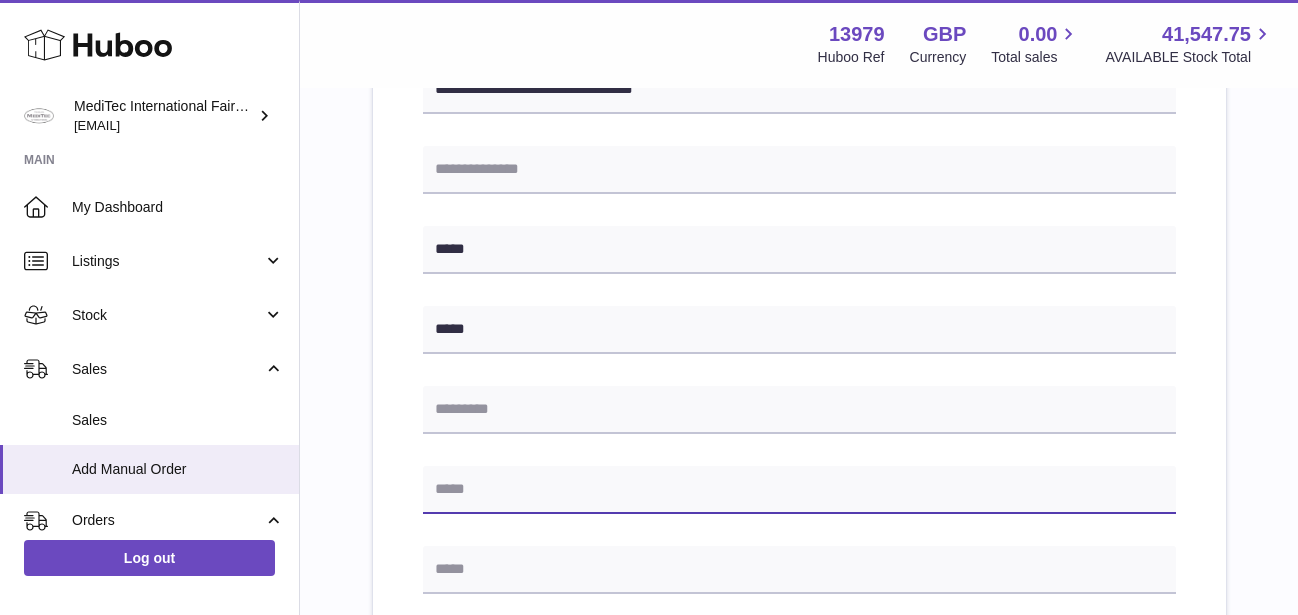 click at bounding box center (799, 490) 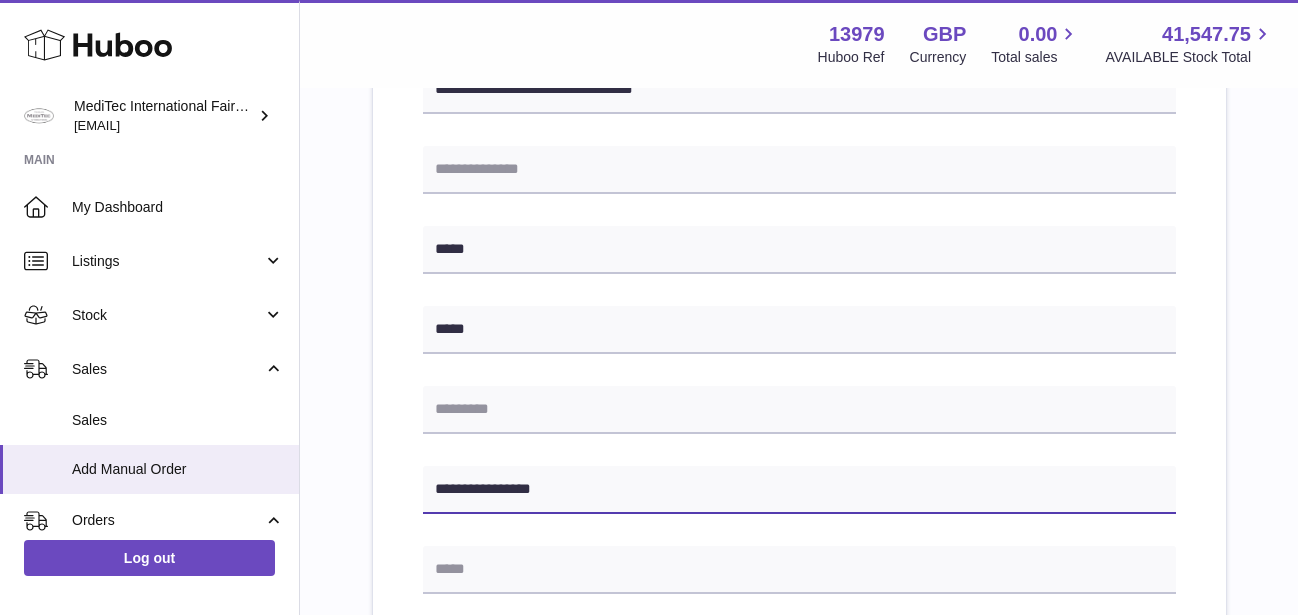 click on "**********" at bounding box center (799, 490) 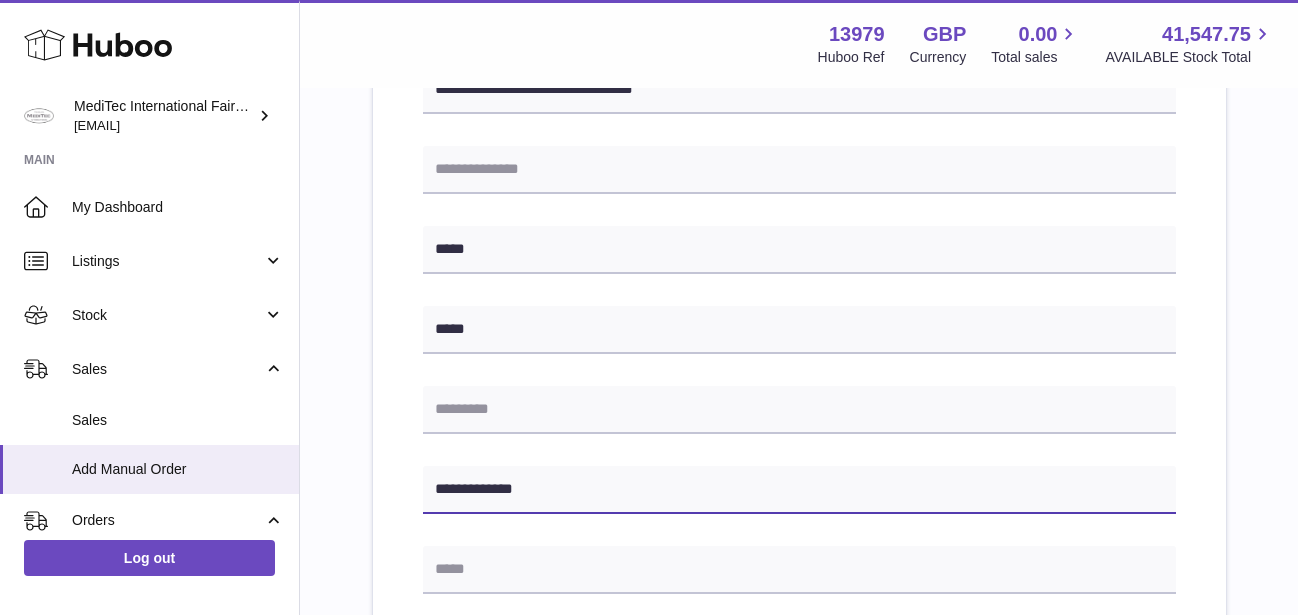 type on "**********" 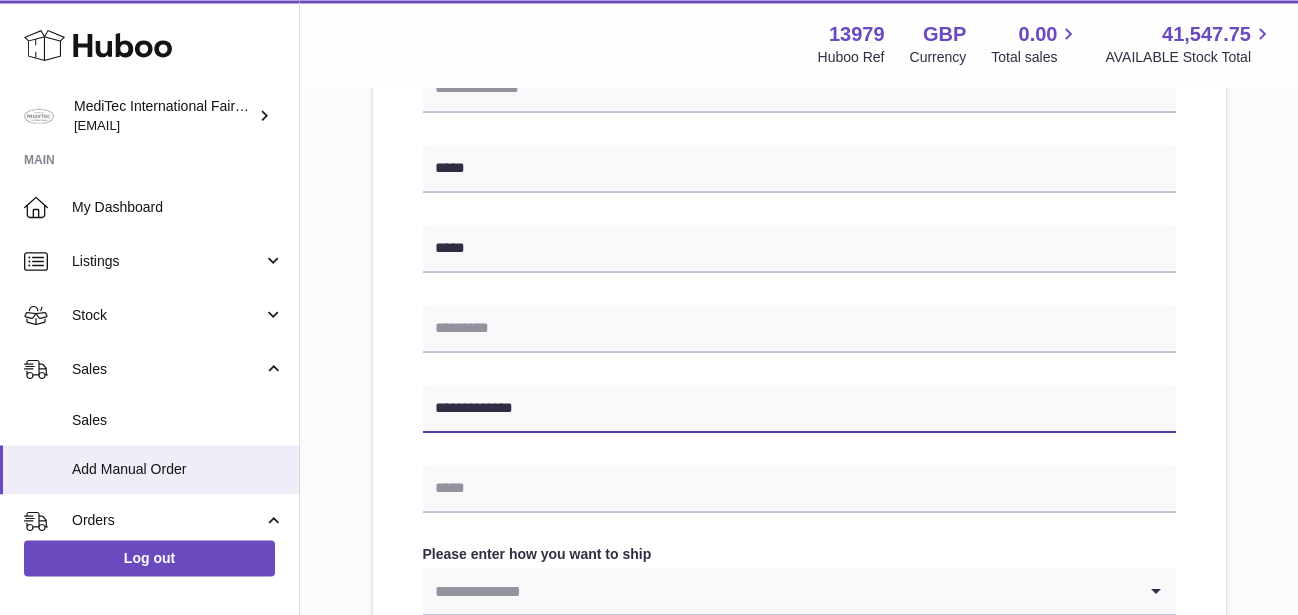 scroll, scrollTop: 755, scrollLeft: 0, axis: vertical 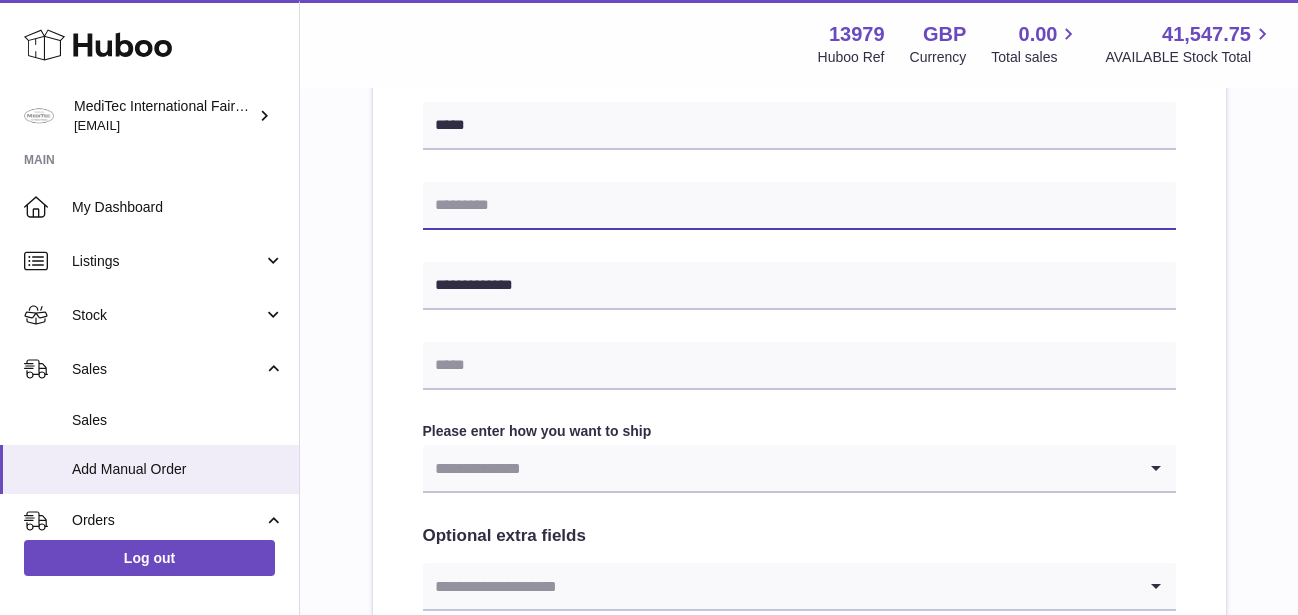 click at bounding box center [799, 206] 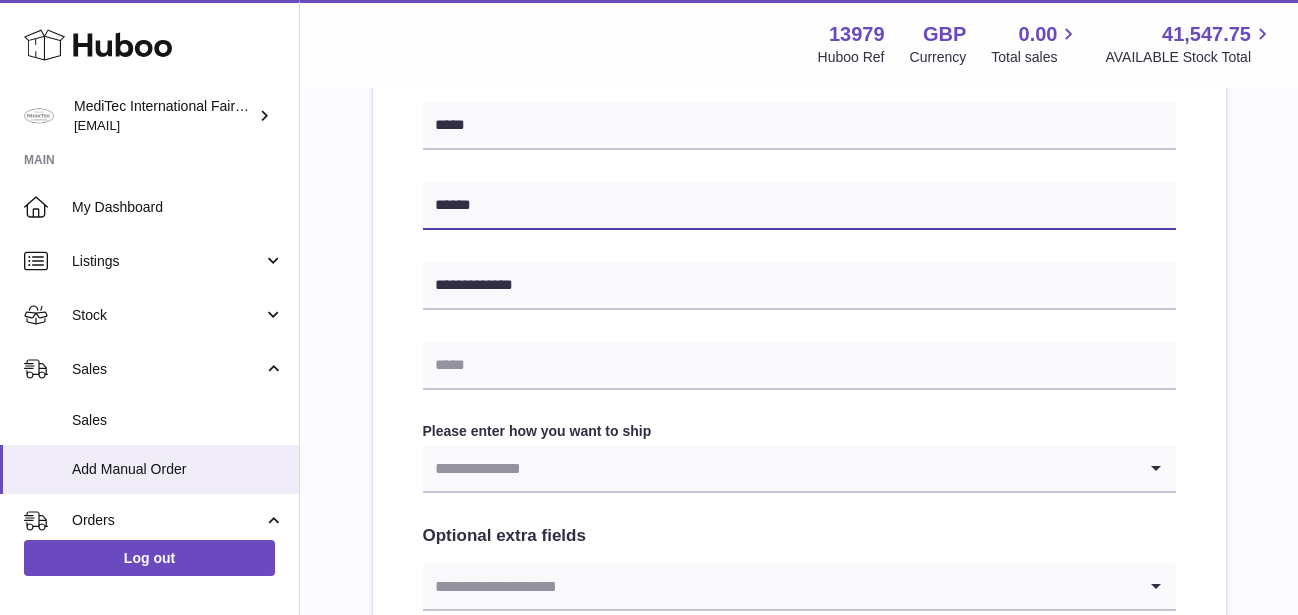 type on "******" 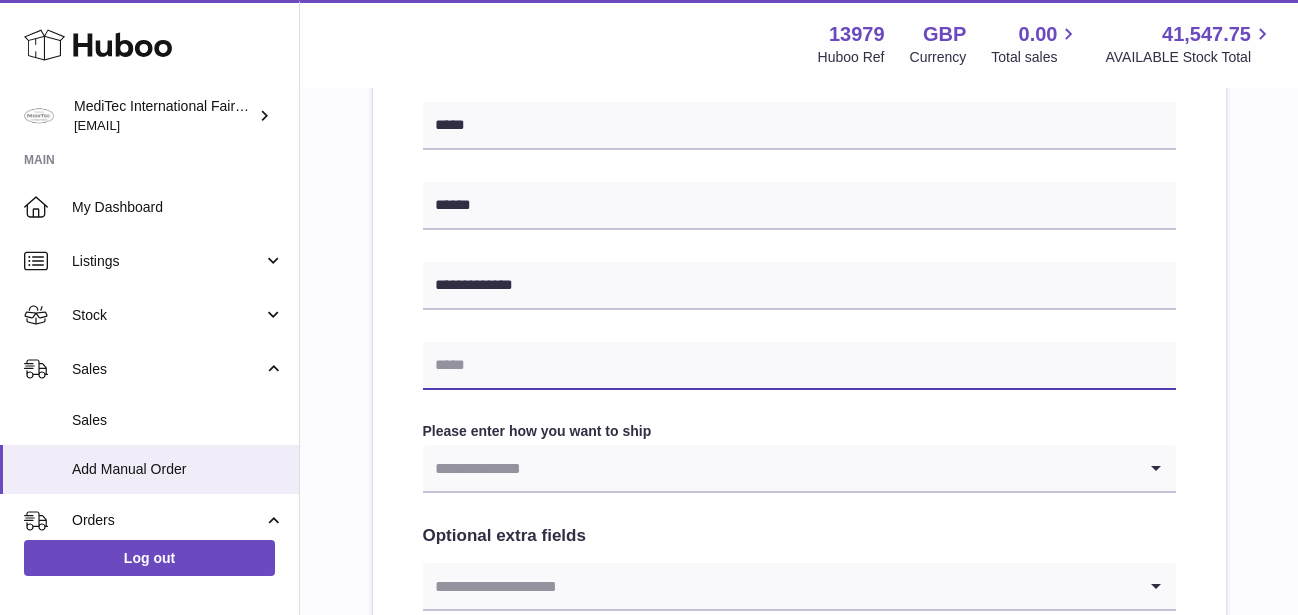click at bounding box center [799, 366] 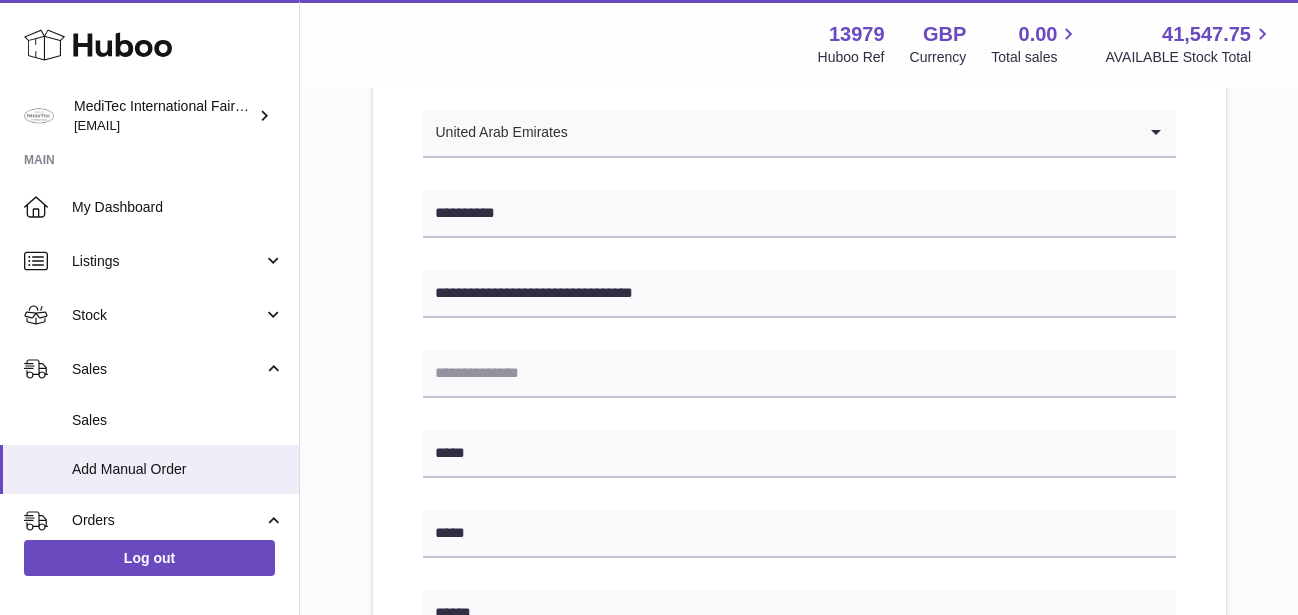 scroll, scrollTop: 245, scrollLeft: 0, axis: vertical 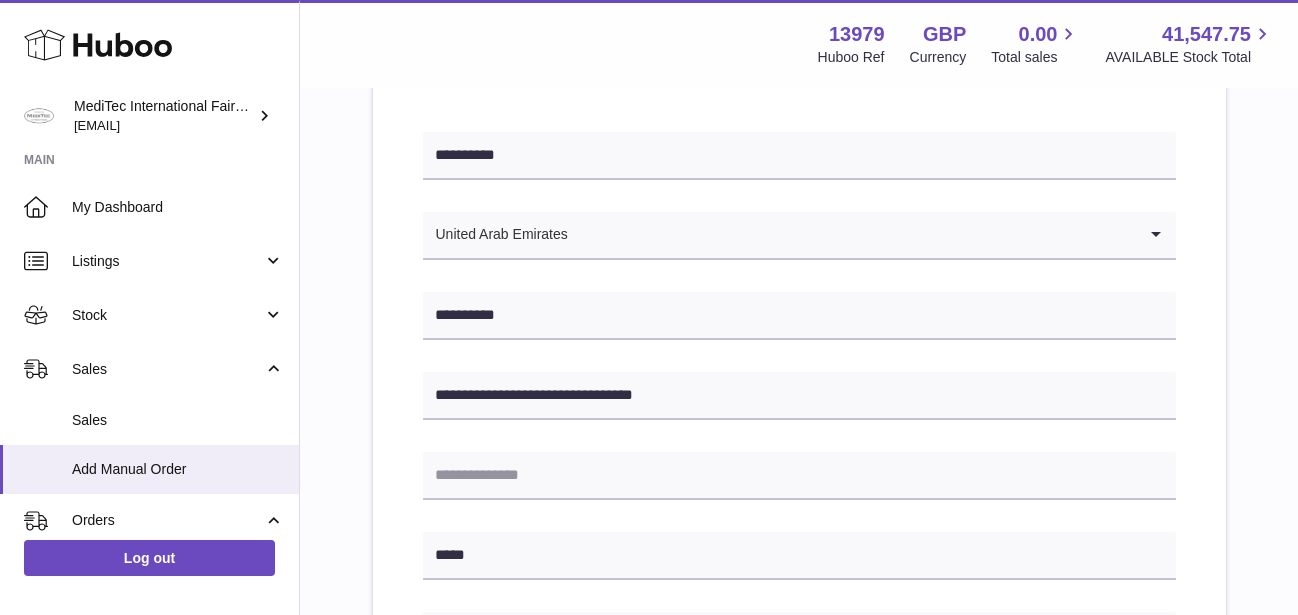 type on "**********" 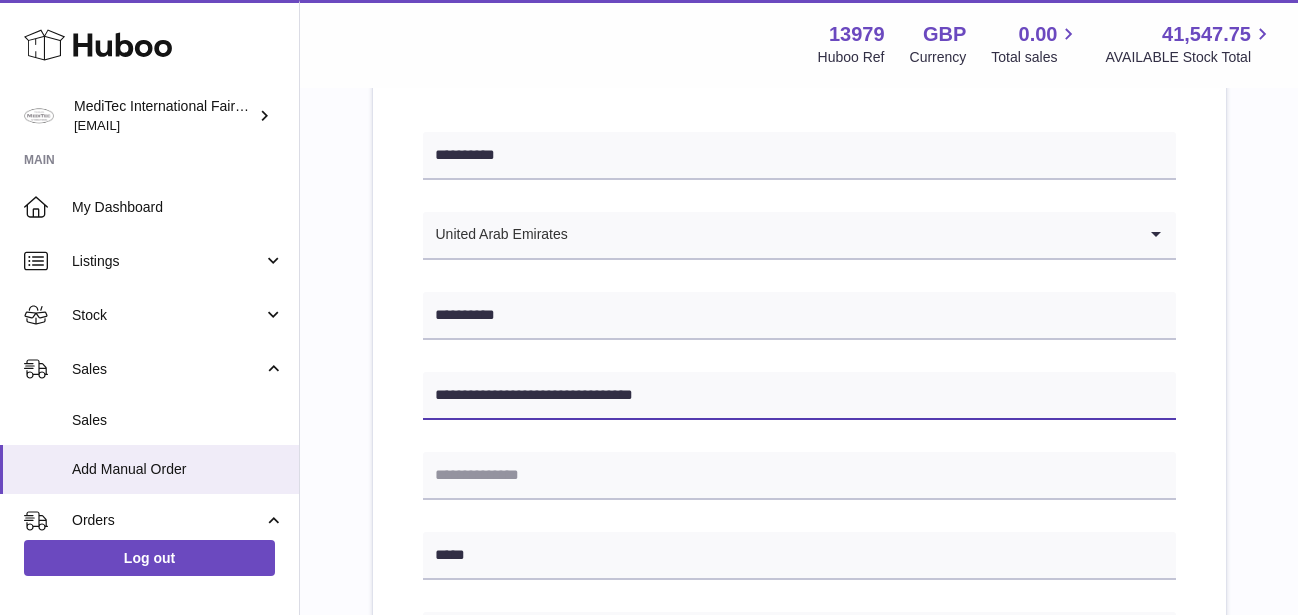 click on "**********" at bounding box center [799, 396] 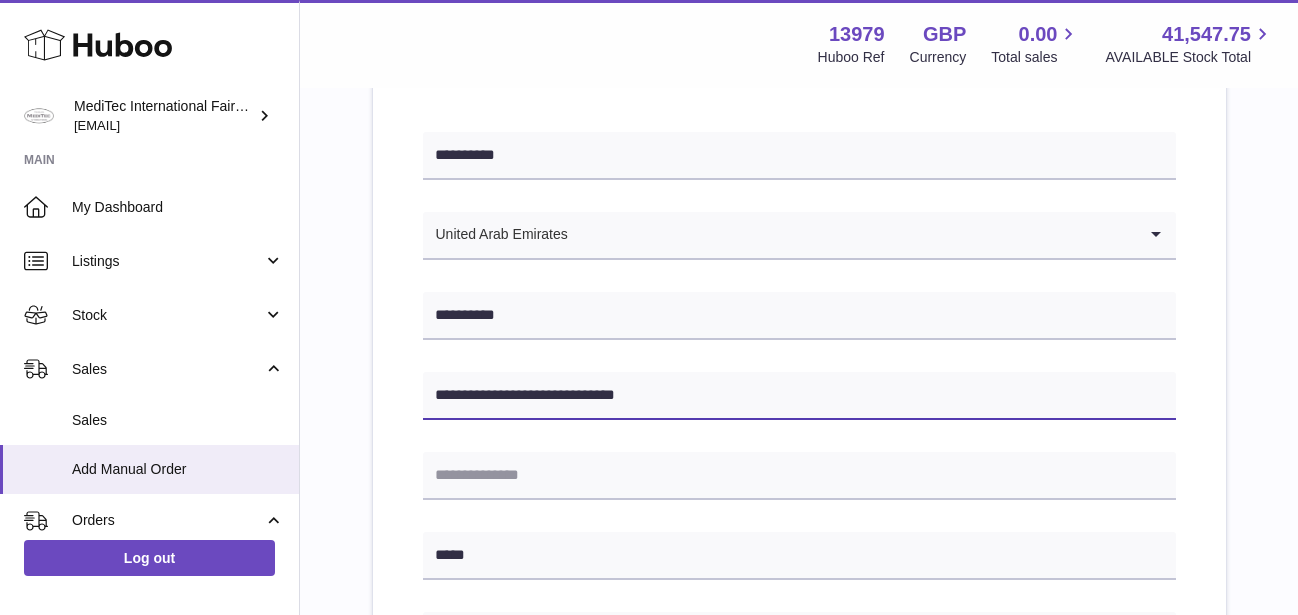 type on "**********" 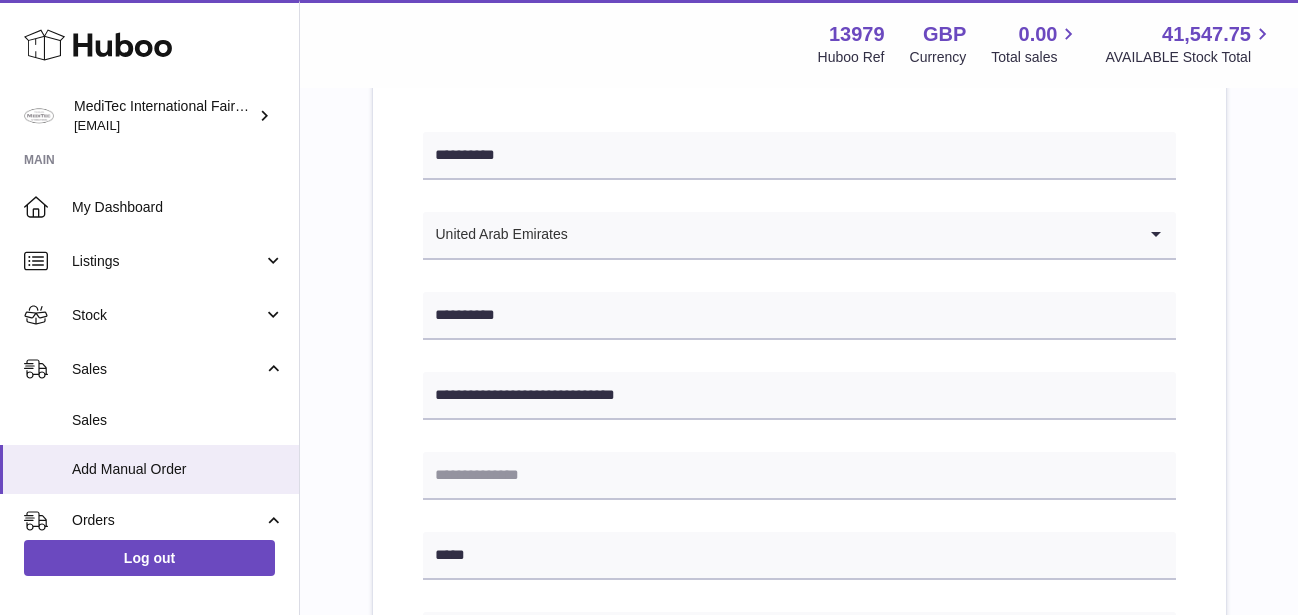 click on "**********" at bounding box center (799, 674) 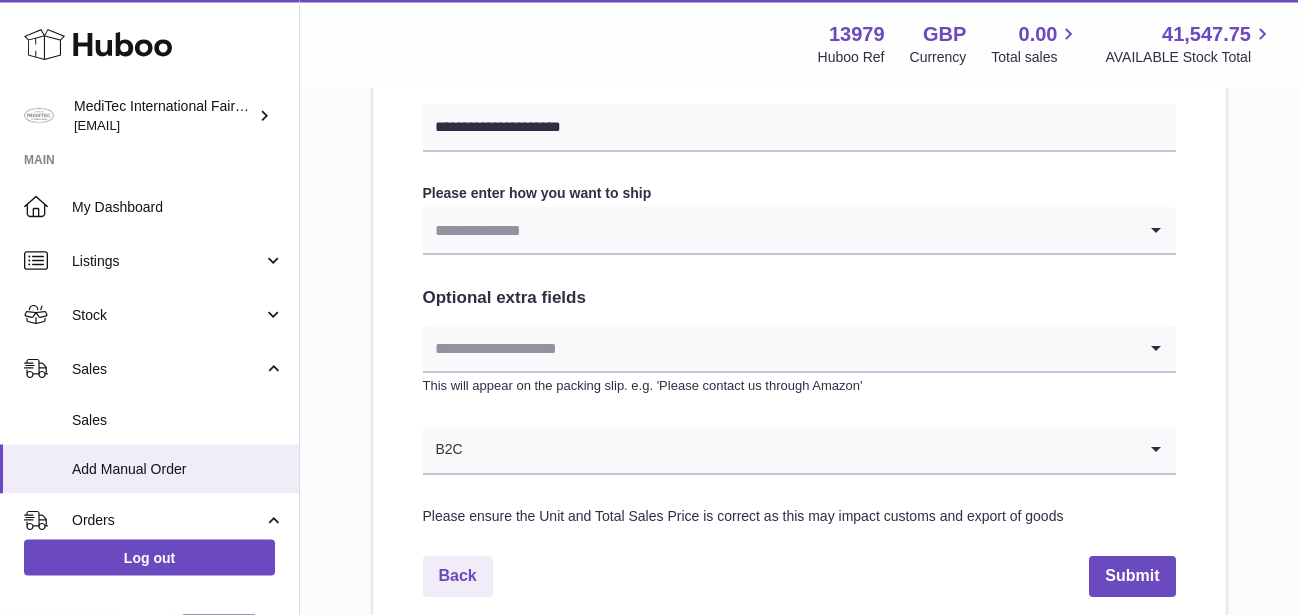 scroll, scrollTop: 959, scrollLeft: 0, axis: vertical 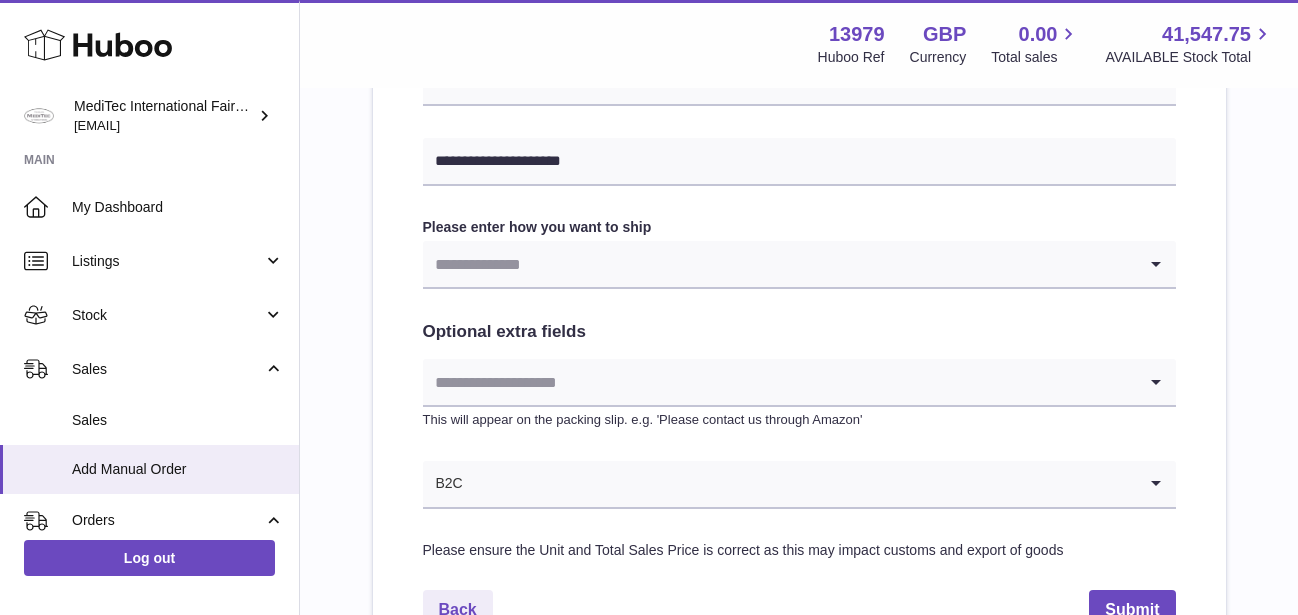 click at bounding box center (779, 264) 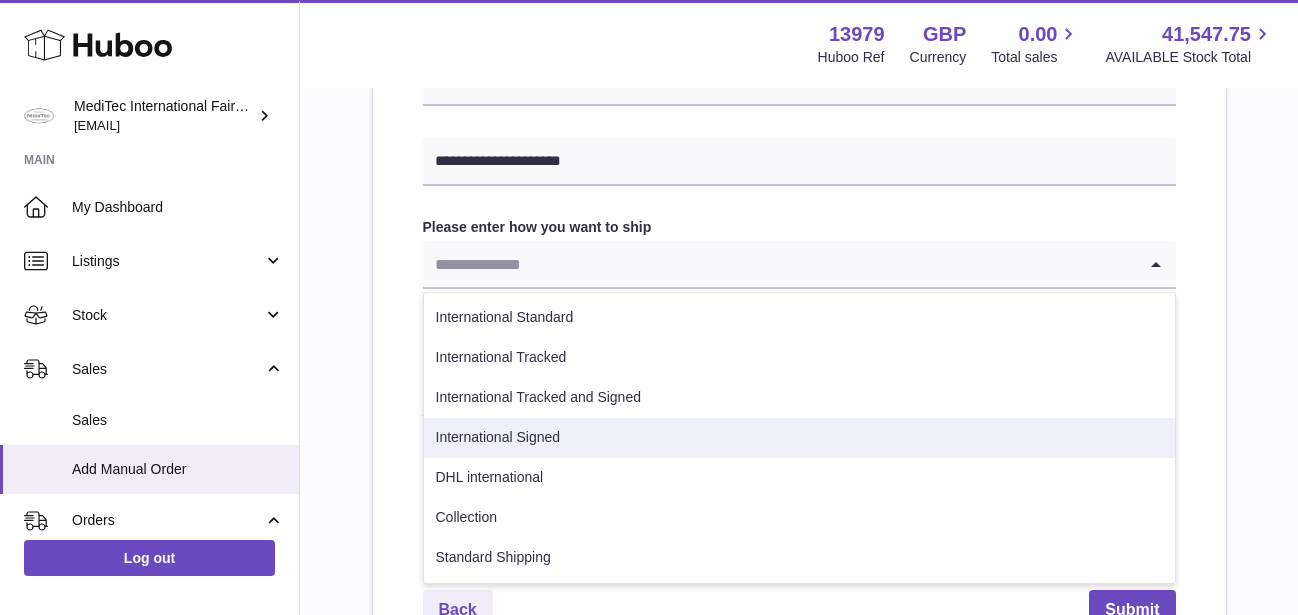 click on "International Signed" at bounding box center (799, 438) 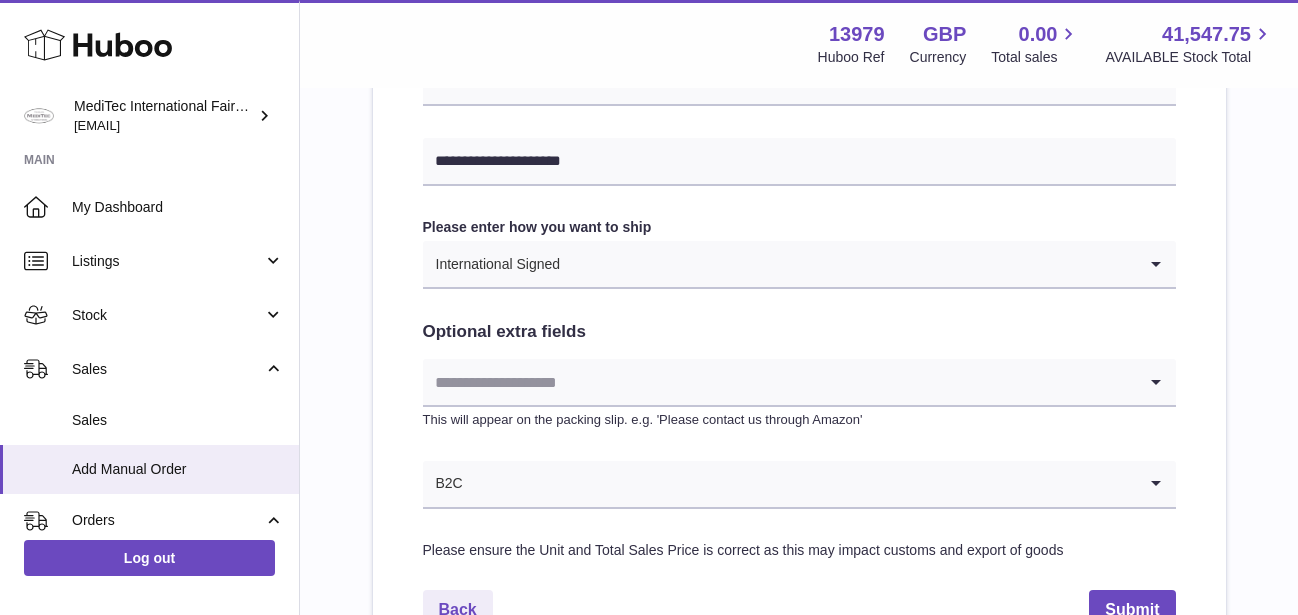 click at bounding box center (848, 264) 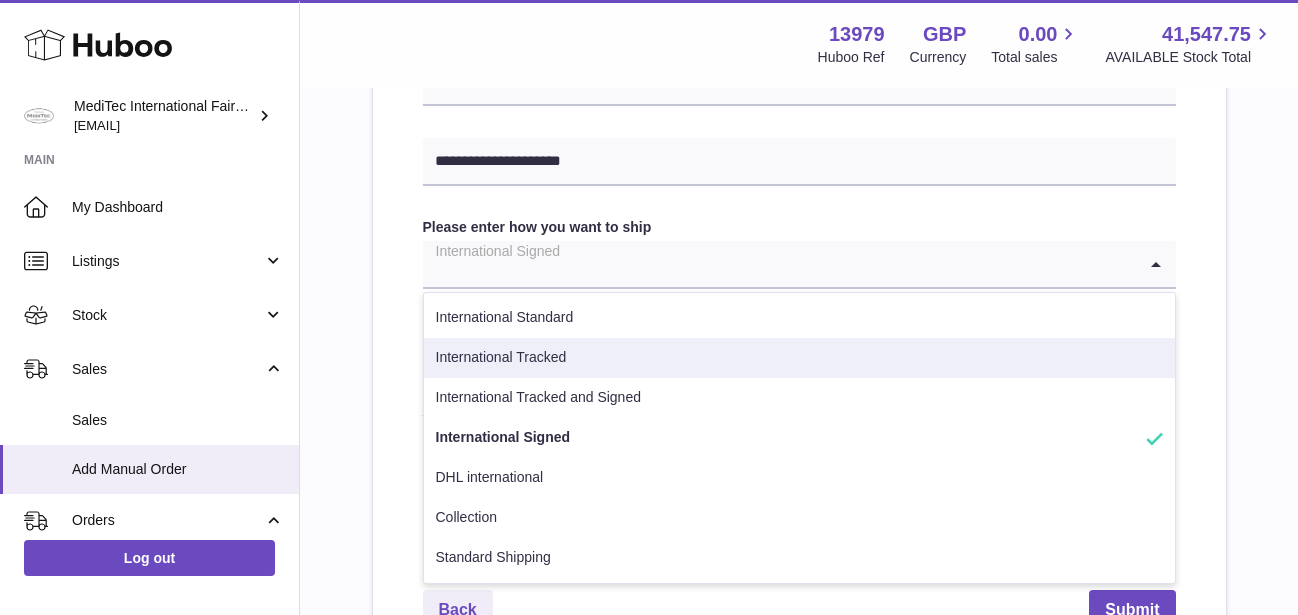 click on "International Tracked" at bounding box center (799, 358) 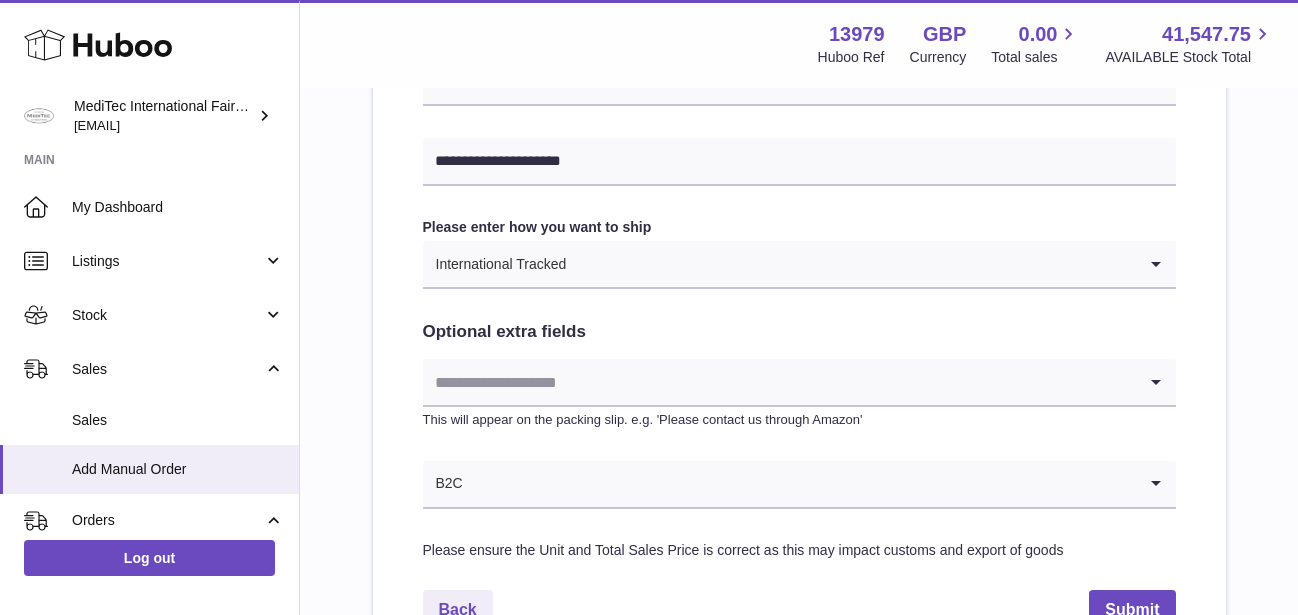 click at bounding box center (779, 382) 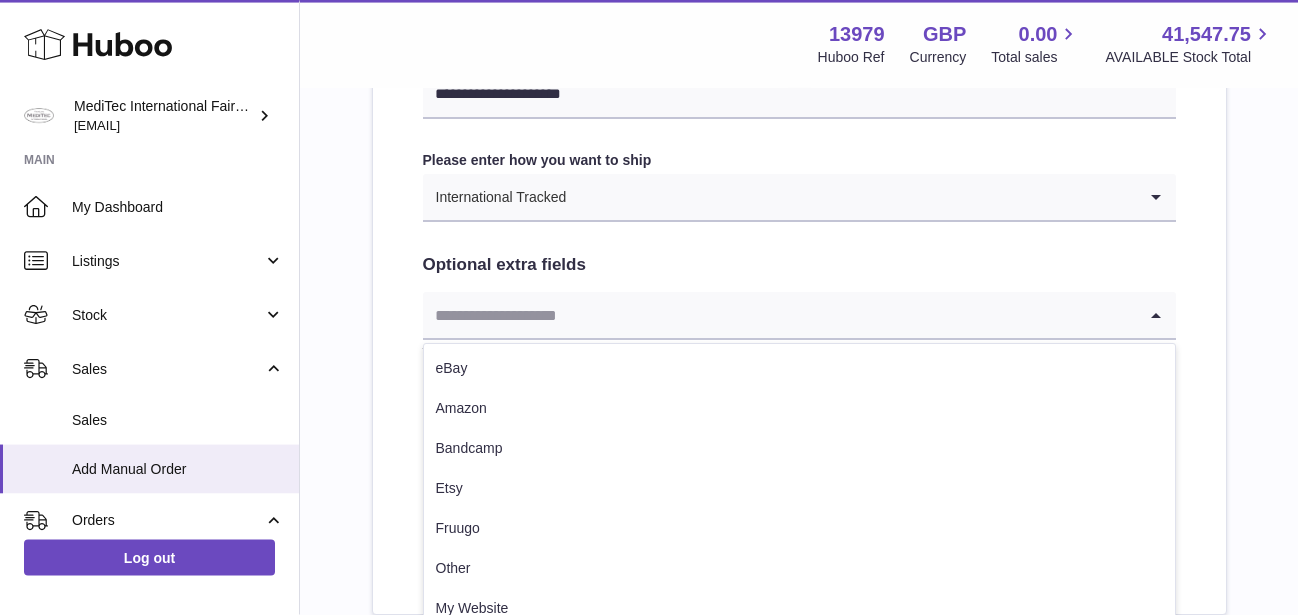 scroll, scrollTop: 1061, scrollLeft: 0, axis: vertical 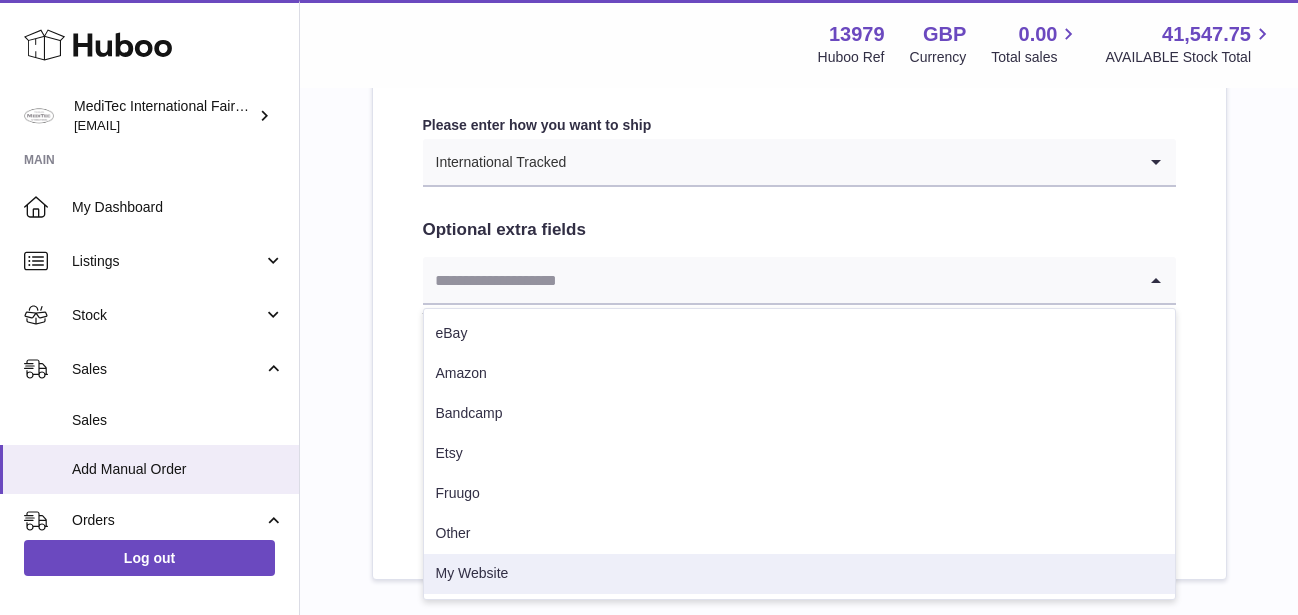 click on "My Website" at bounding box center [799, 574] 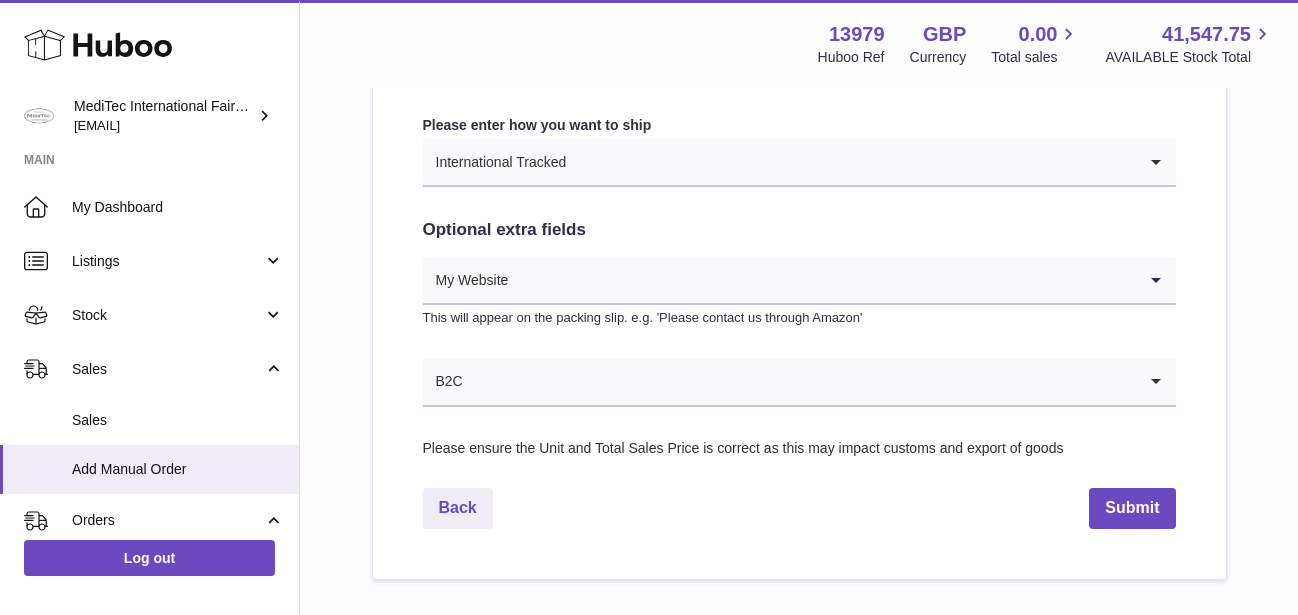 click on "International Tracked" at bounding box center [779, 162] 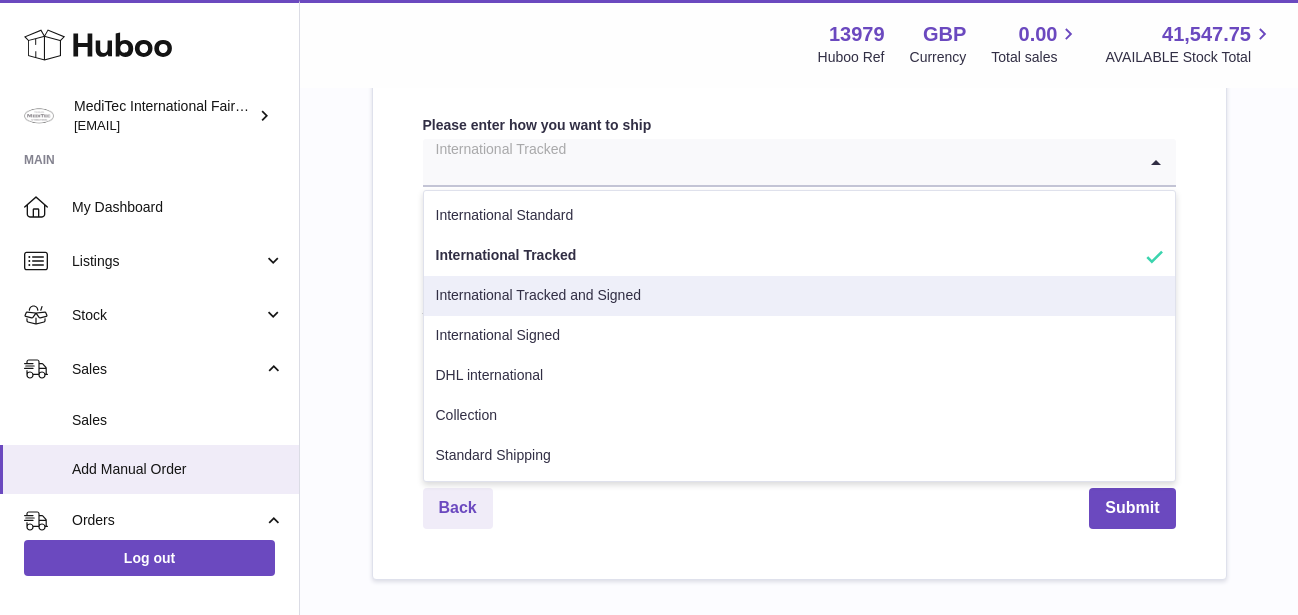 click on "International Tracked and Signed" at bounding box center (799, 296) 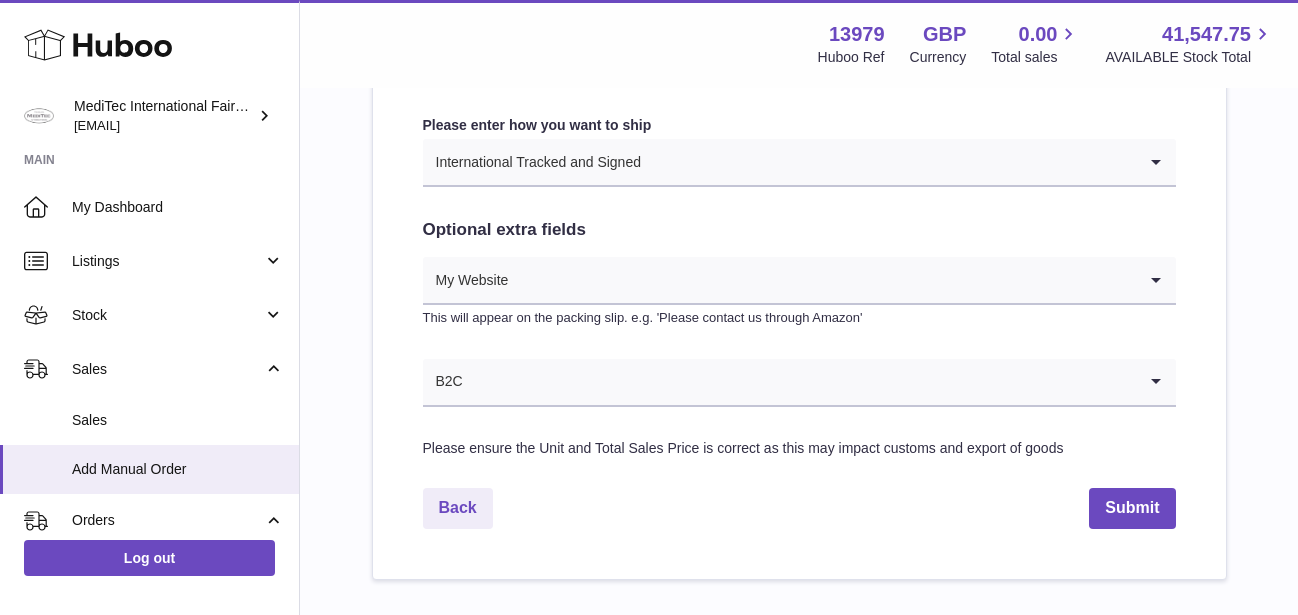 click on "**********" at bounding box center [799, -78] 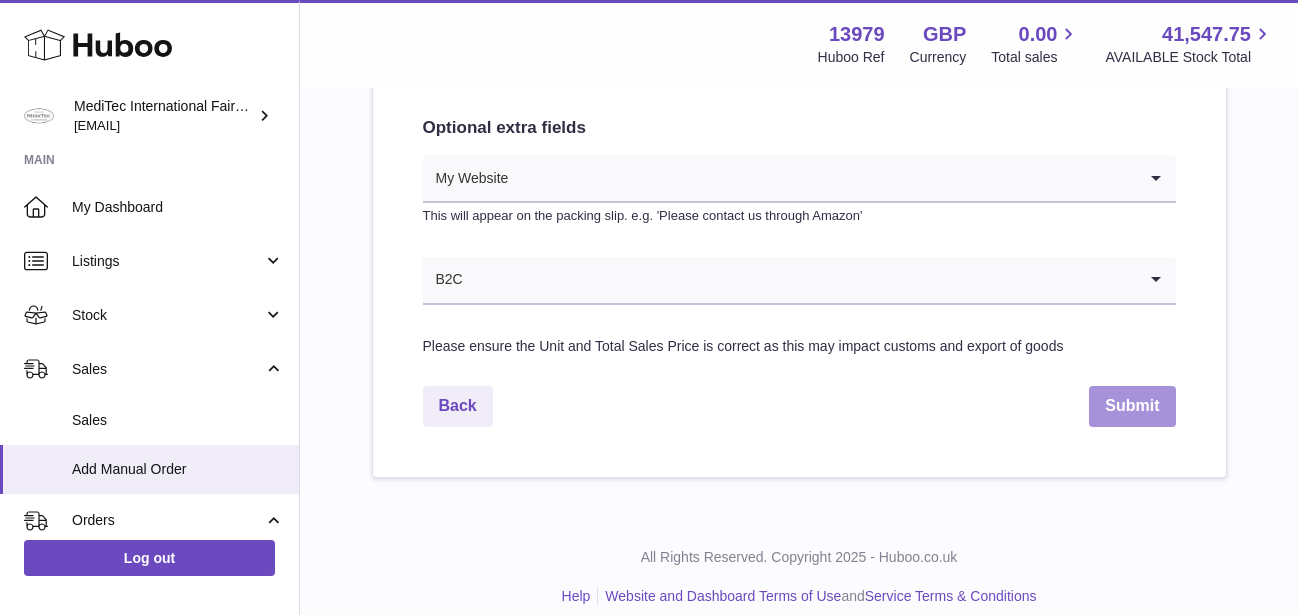 click on "Submit" at bounding box center (1132, 406) 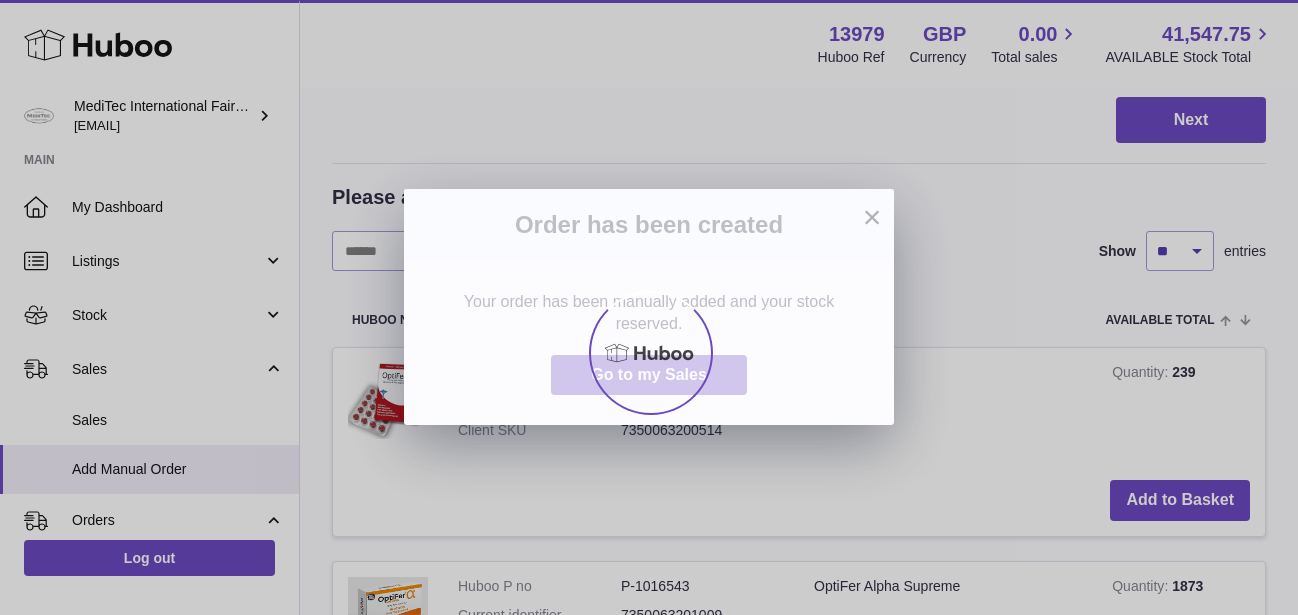 scroll, scrollTop: 0, scrollLeft: 0, axis: both 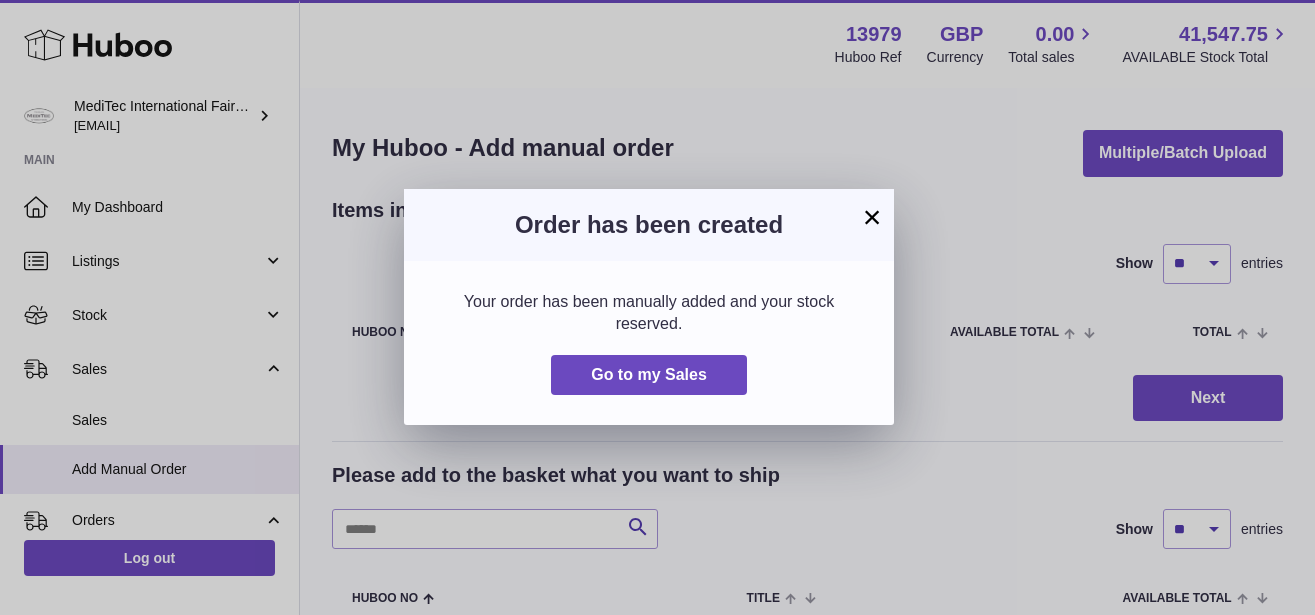 click on "×" at bounding box center (872, 217) 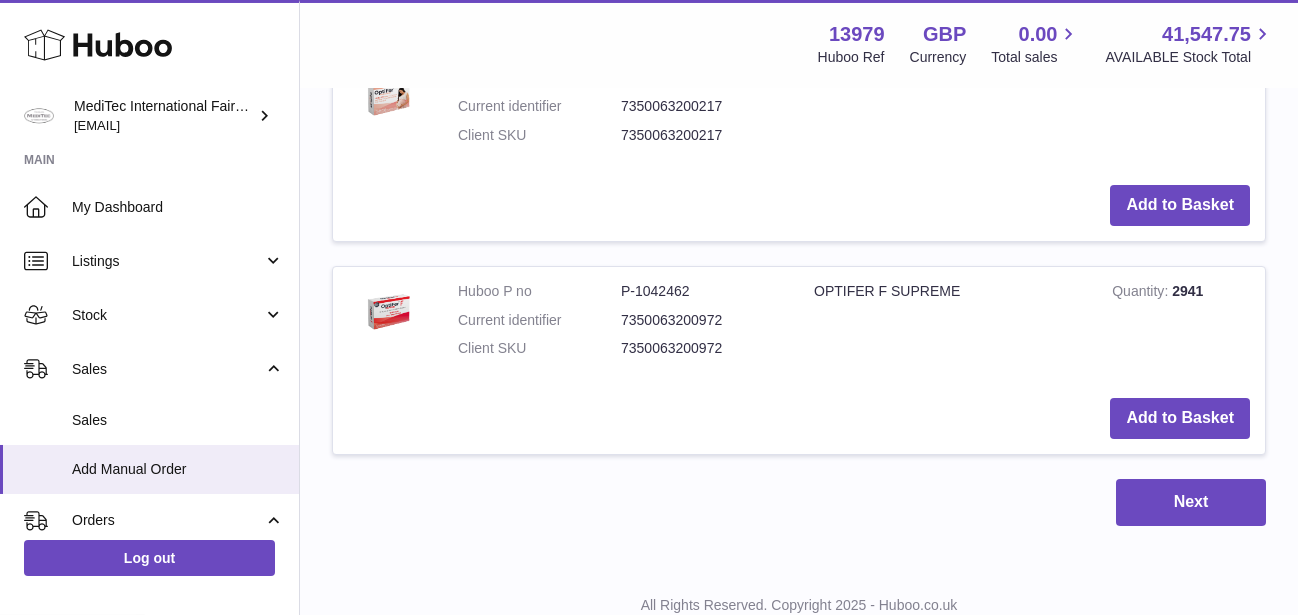 scroll, scrollTop: 1069, scrollLeft: 0, axis: vertical 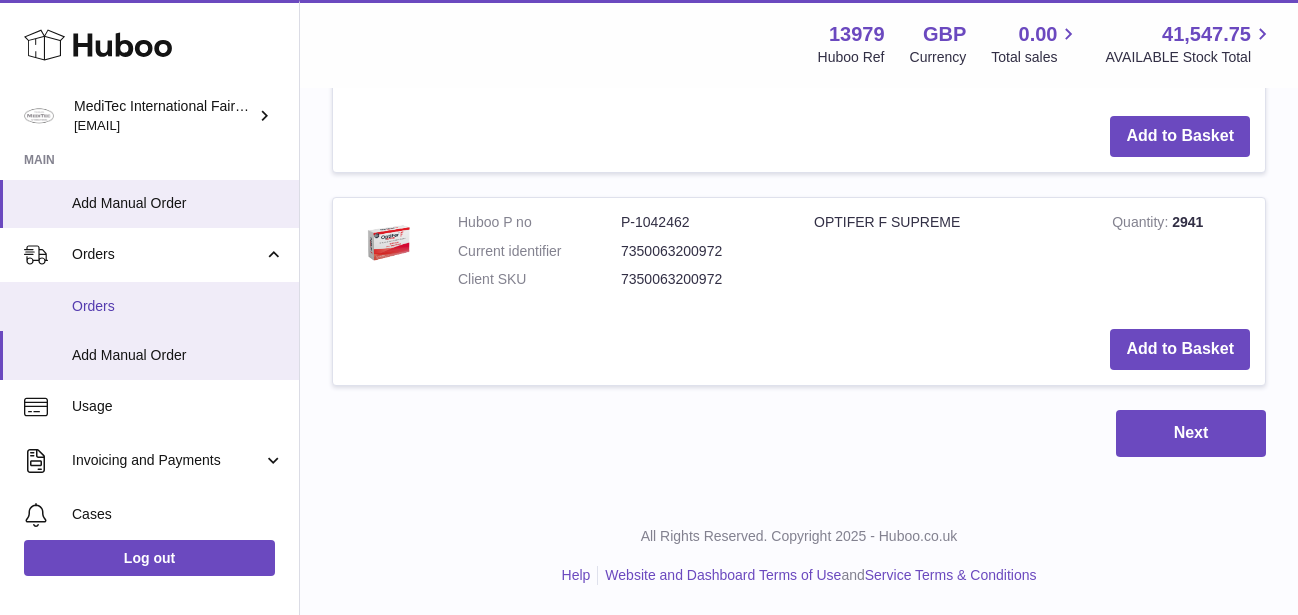 click on "Orders" at bounding box center (178, 306) 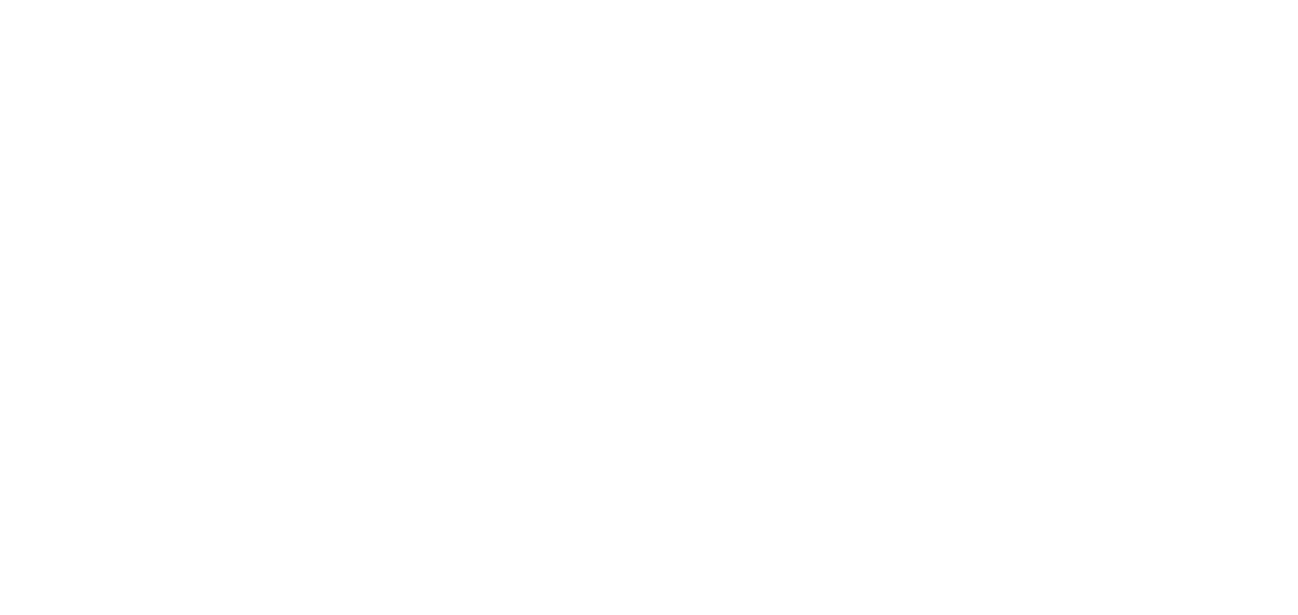 scroll, scrollTop: 0, scrollLeft: 0, axis: both 